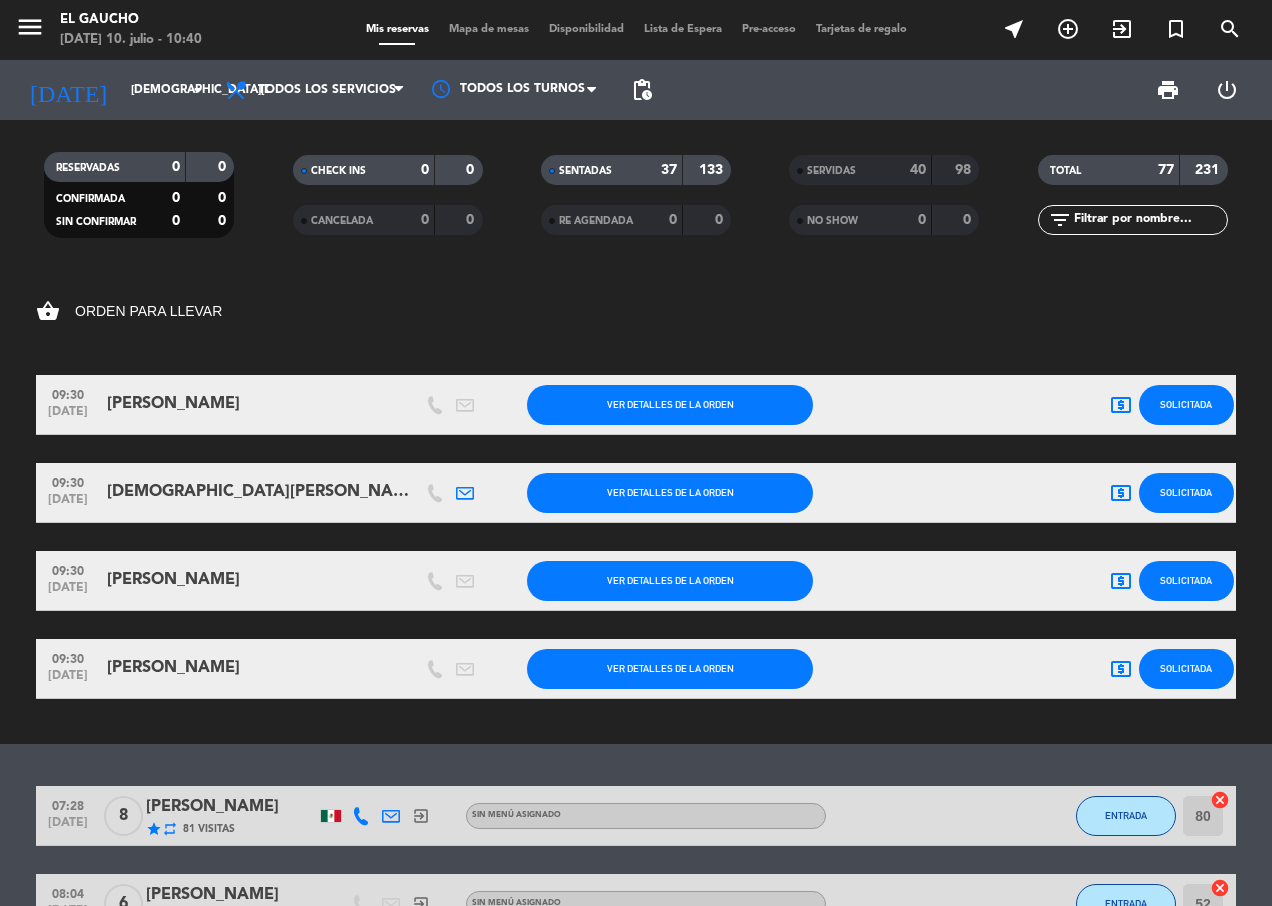 scroll, scrollTop: 0, scrollLeft: 0, axis: both 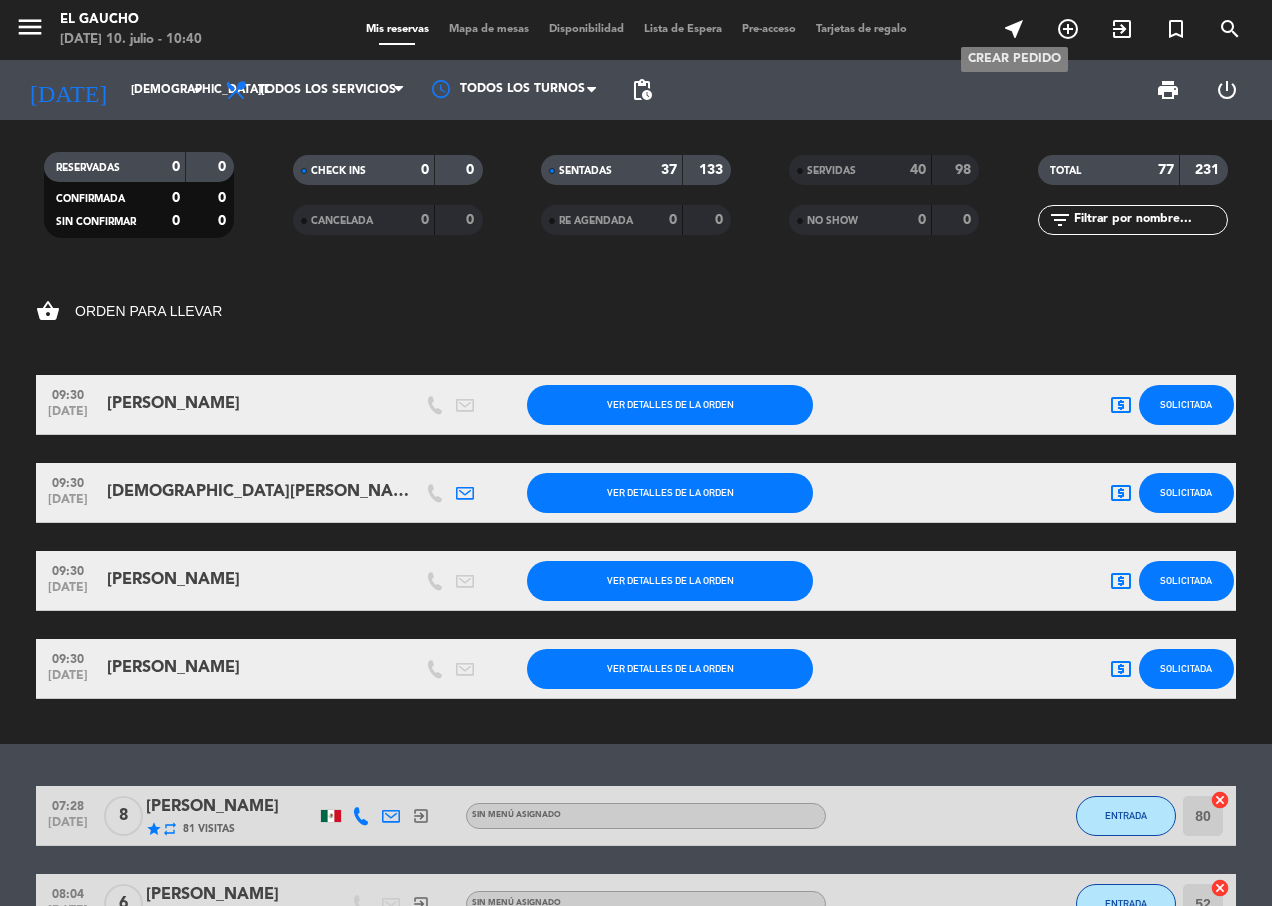click on "near_me" at bounding box center (1014, 29) 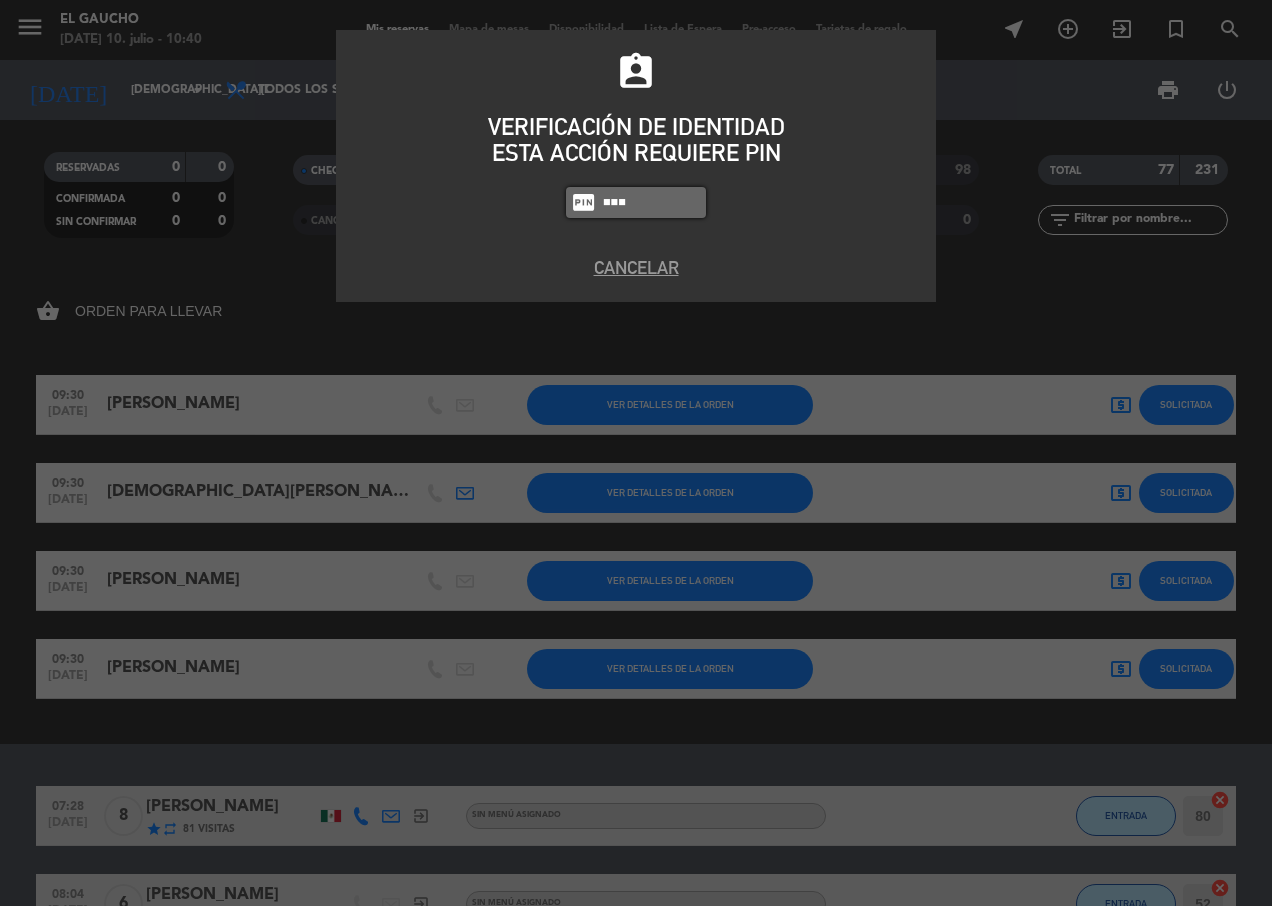 type on "4058" 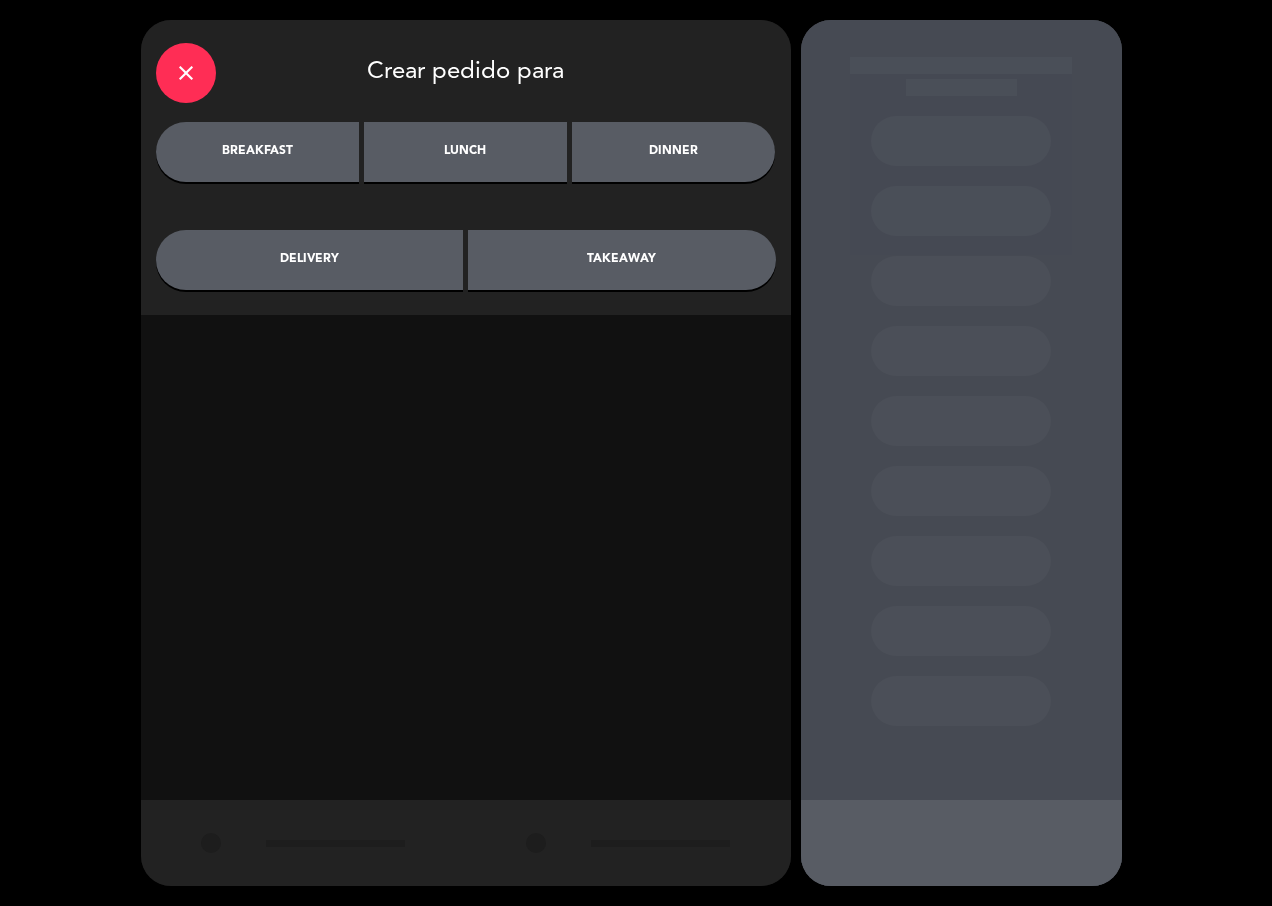 click on "breakfast" 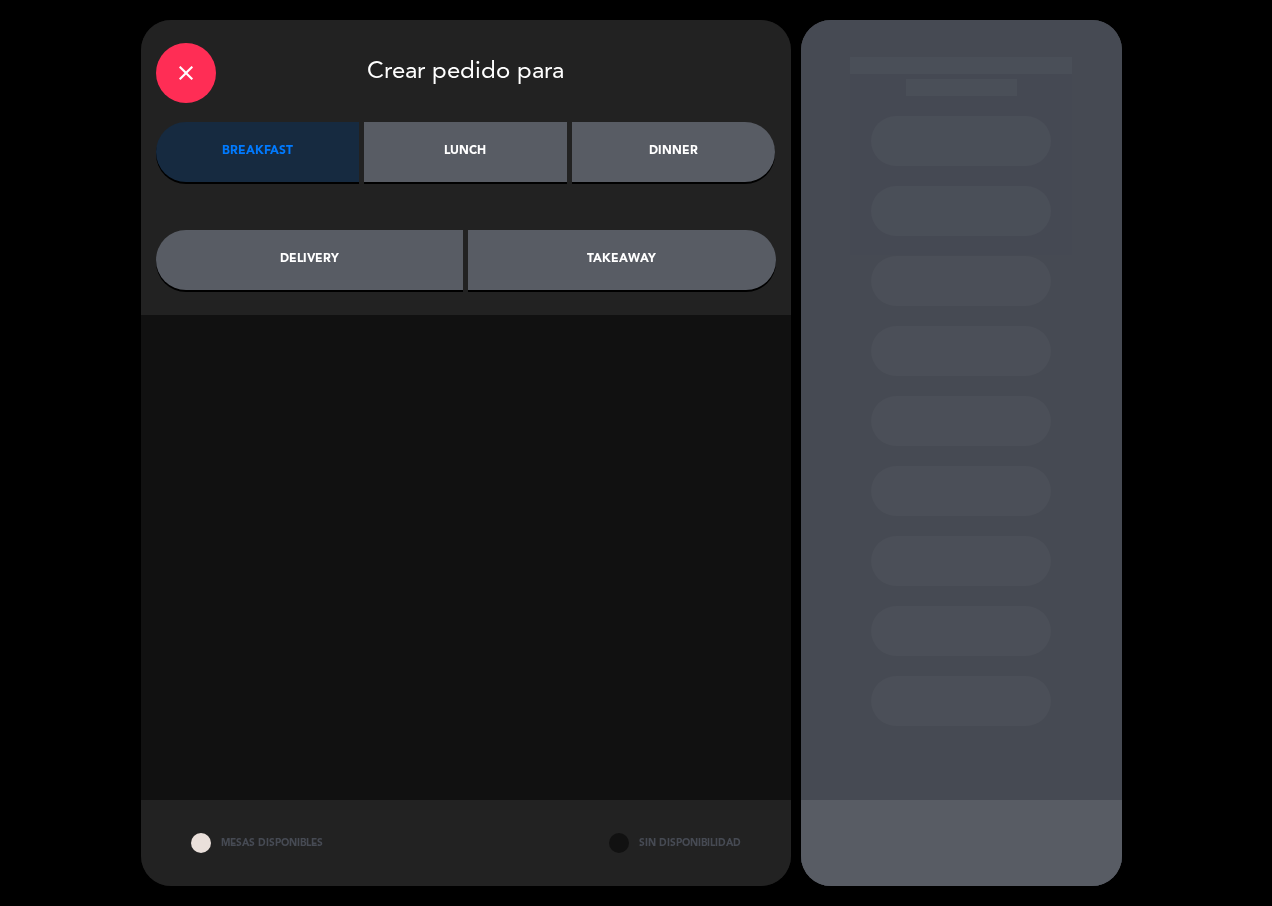 click on "takeaway" 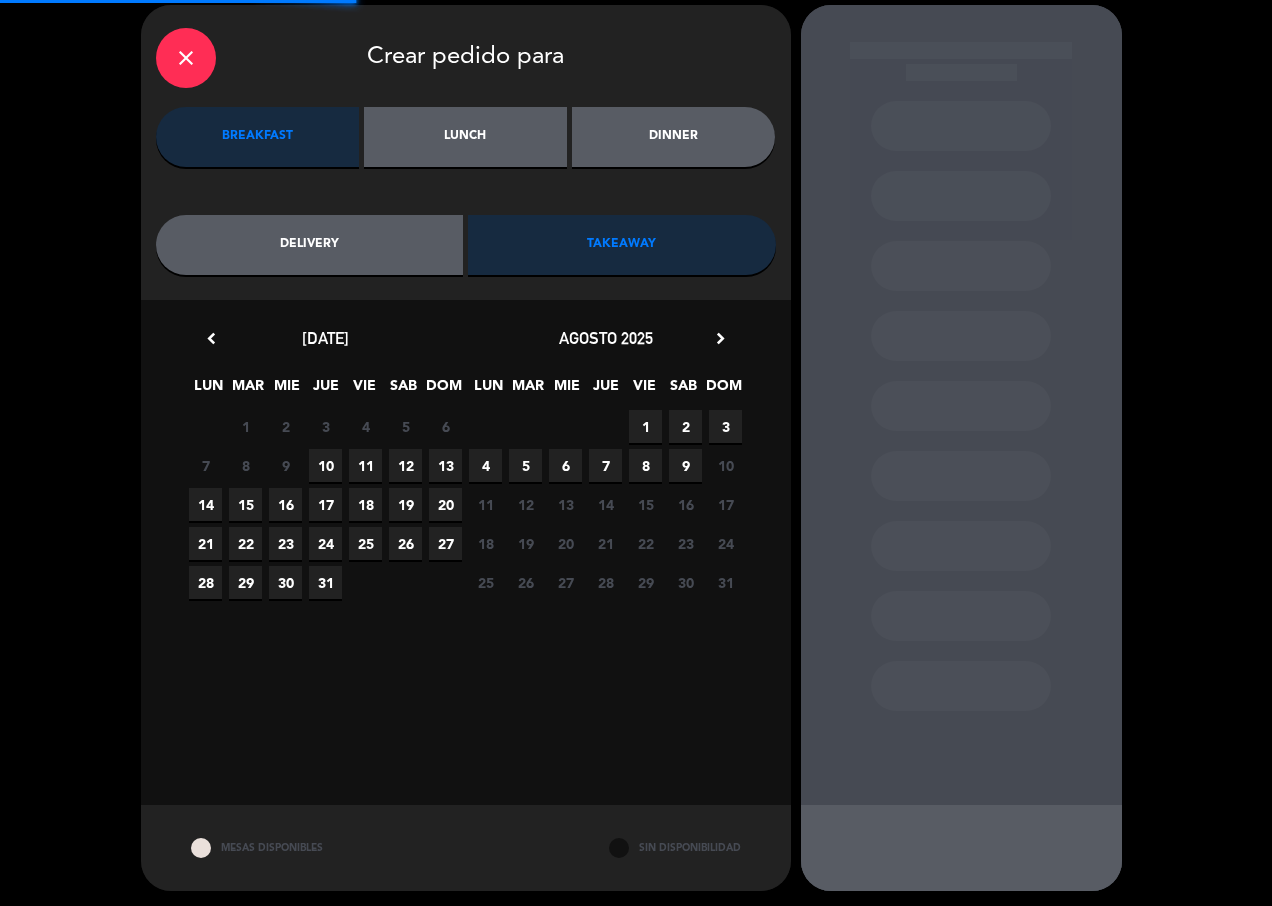 scroll, scrollTop: 20, scrollLeft: 0, axis: vertical 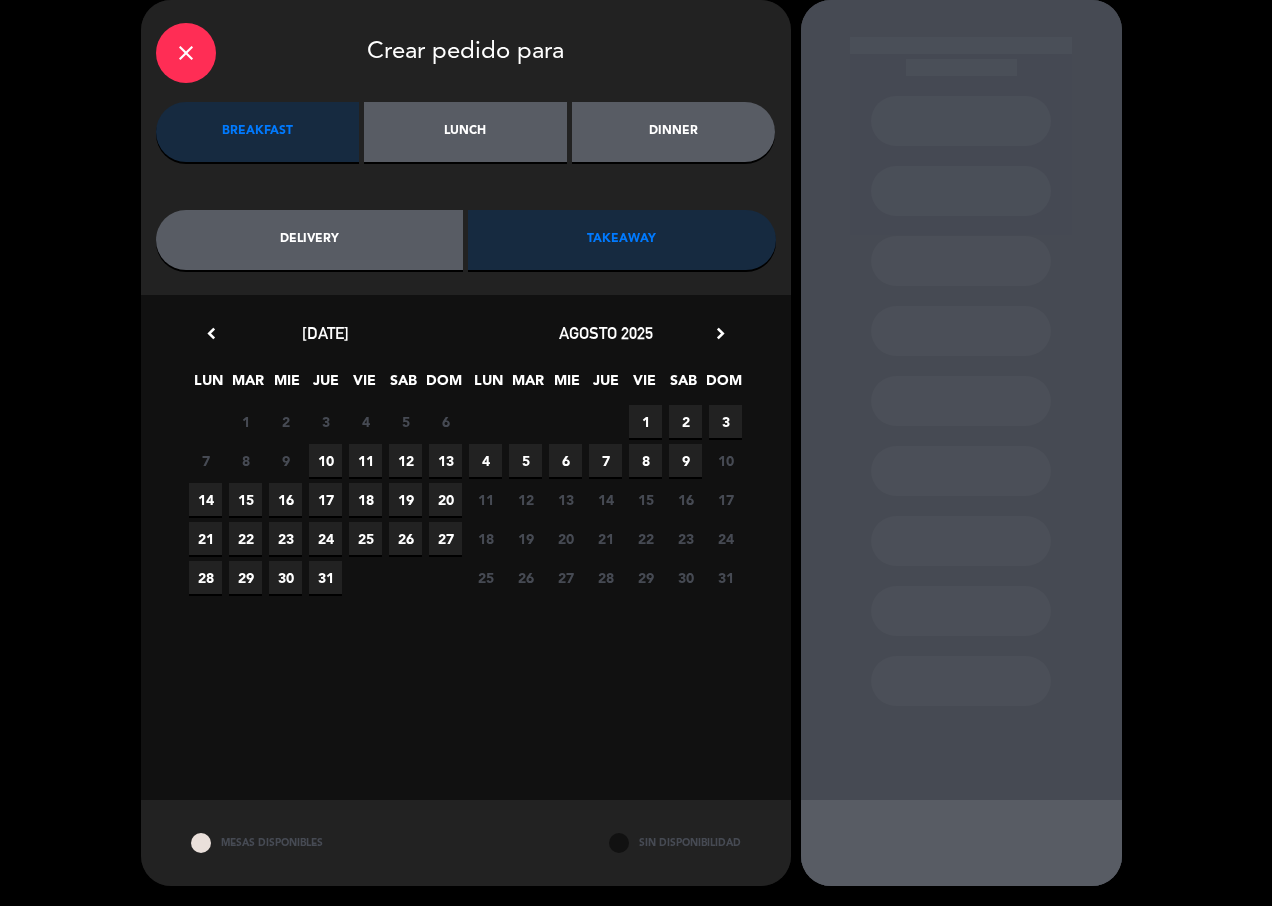 drag, startPoint x: 327, startPoint y: 462, endPoint x: 399, endPoint y: 481, distance: 74.46476 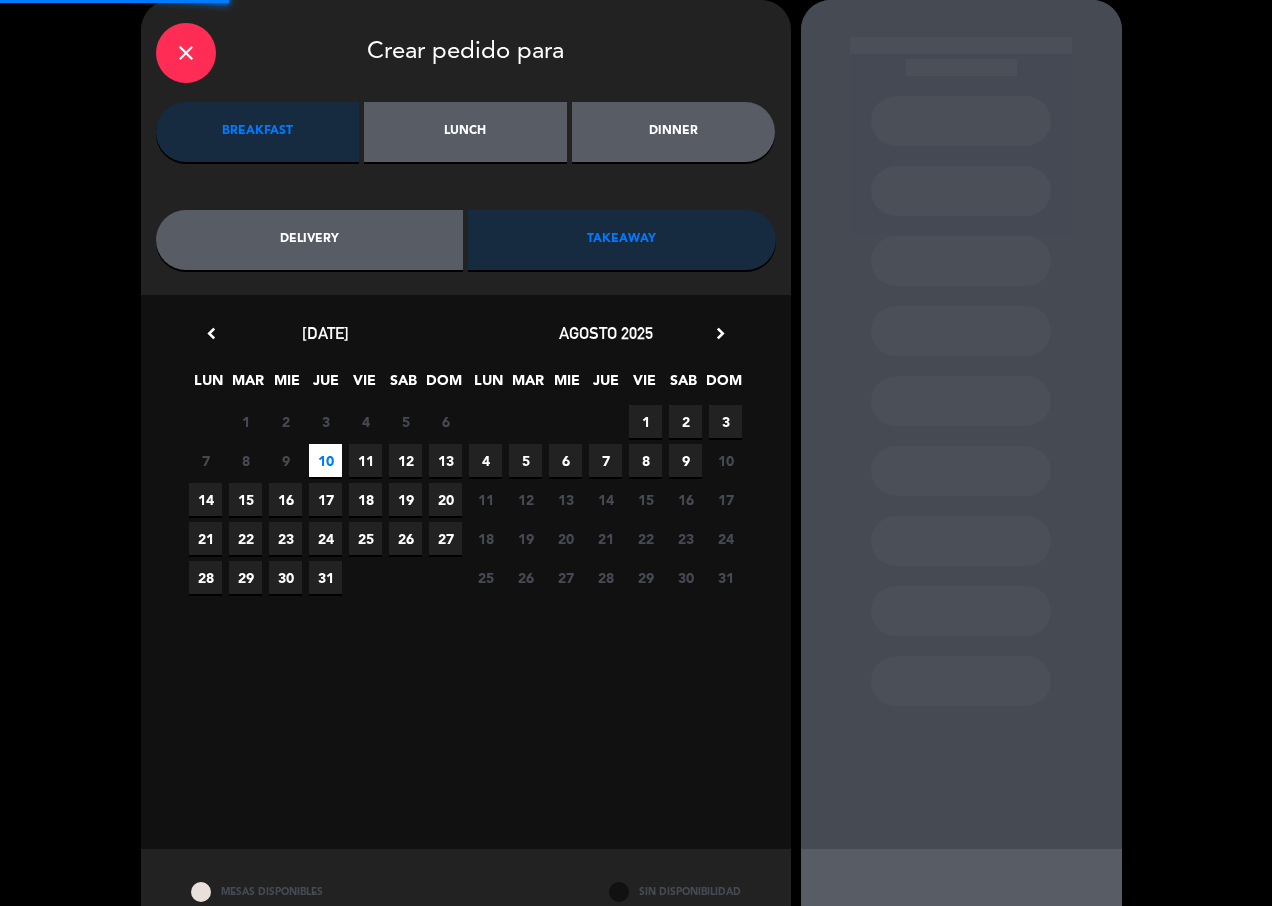 scroll, scrollTop: 0, scrollLeft: 0, axis: both 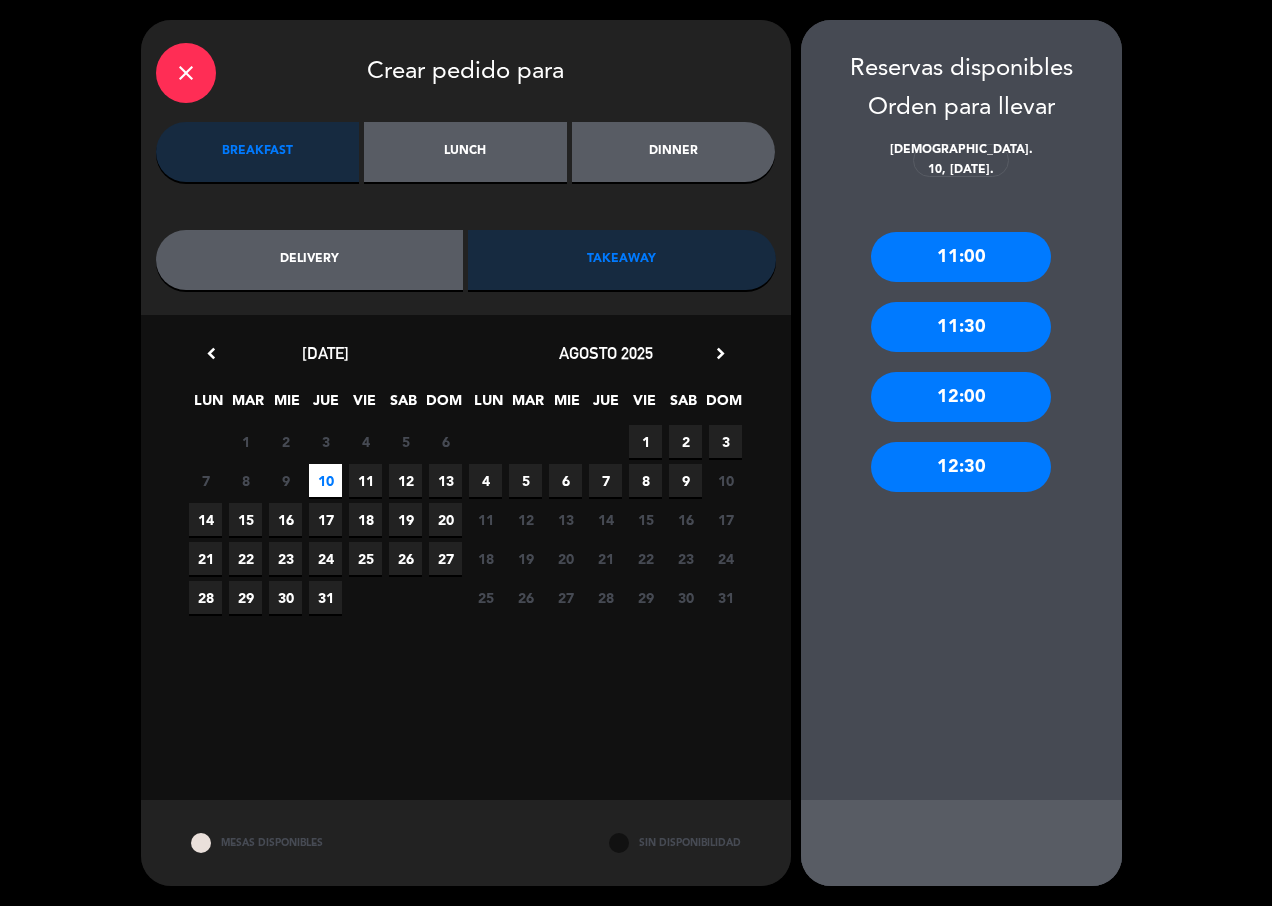 drag, startPoint x: 977, startPoint y: 233, endPoint x: 926, endPoint y: 238, distance: 51.24451 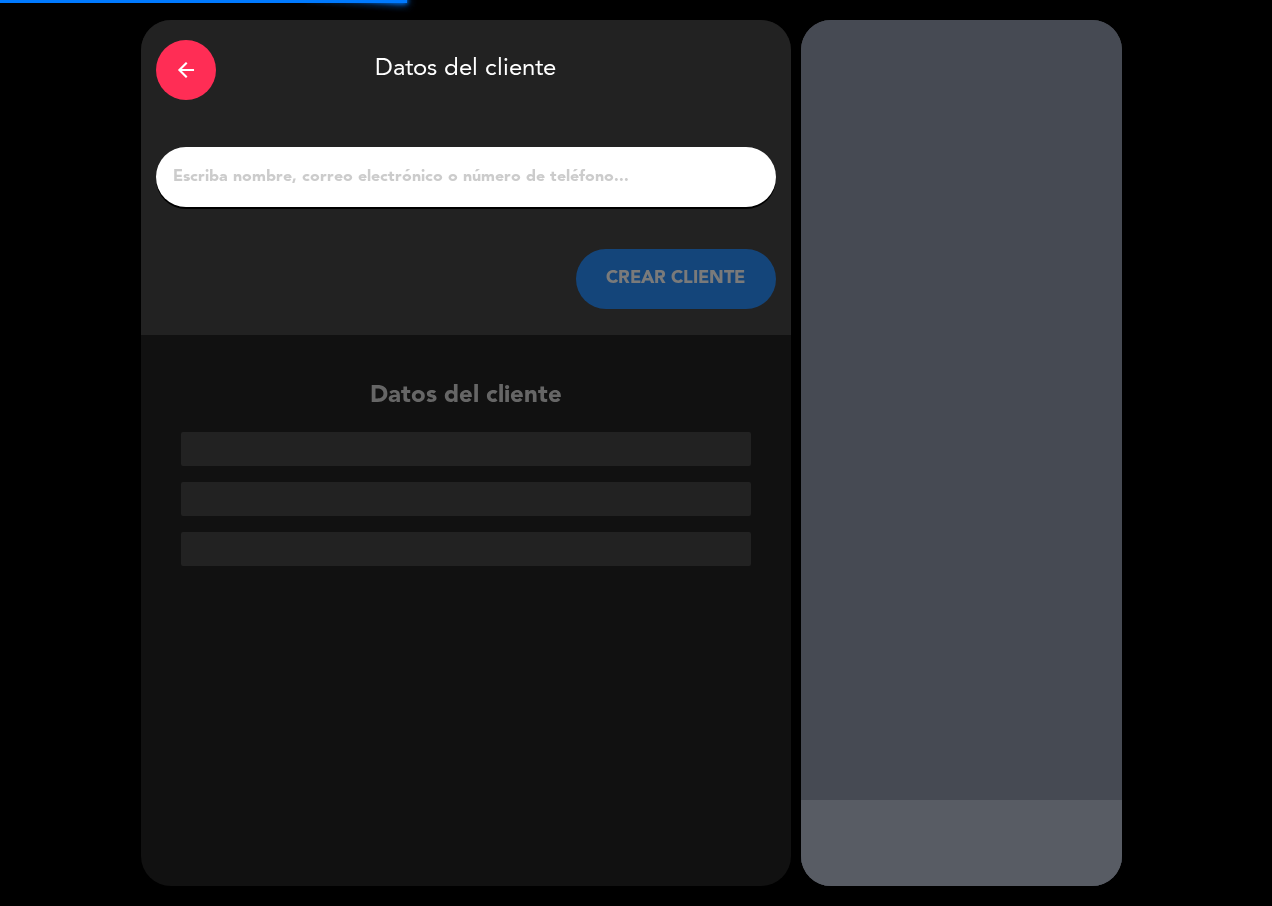 drag, startPoint x: 517, startPoint y: 169, endPoint x: 544, endPoint y: 223, distance: 60.373837 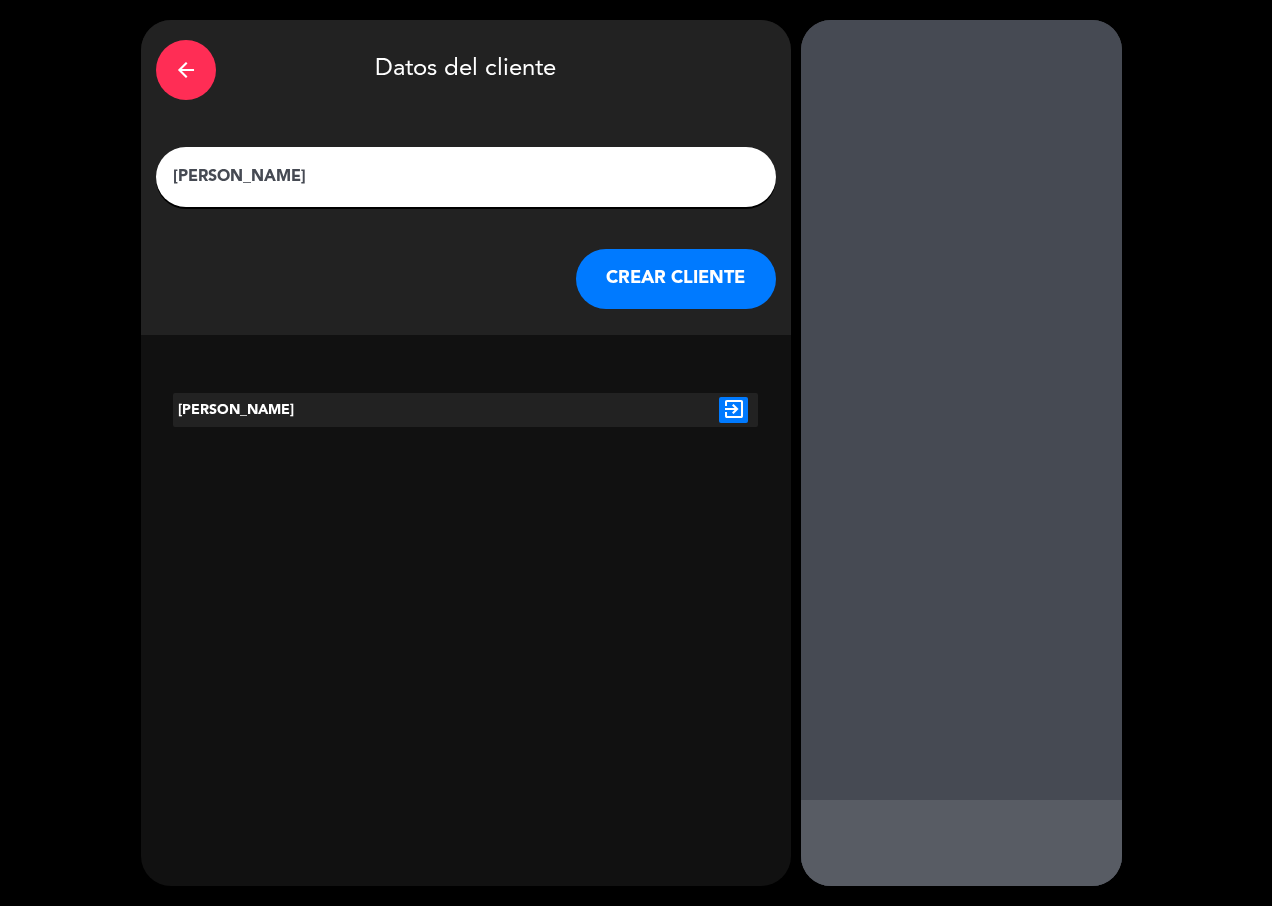type on "[PERSON_NAME]" 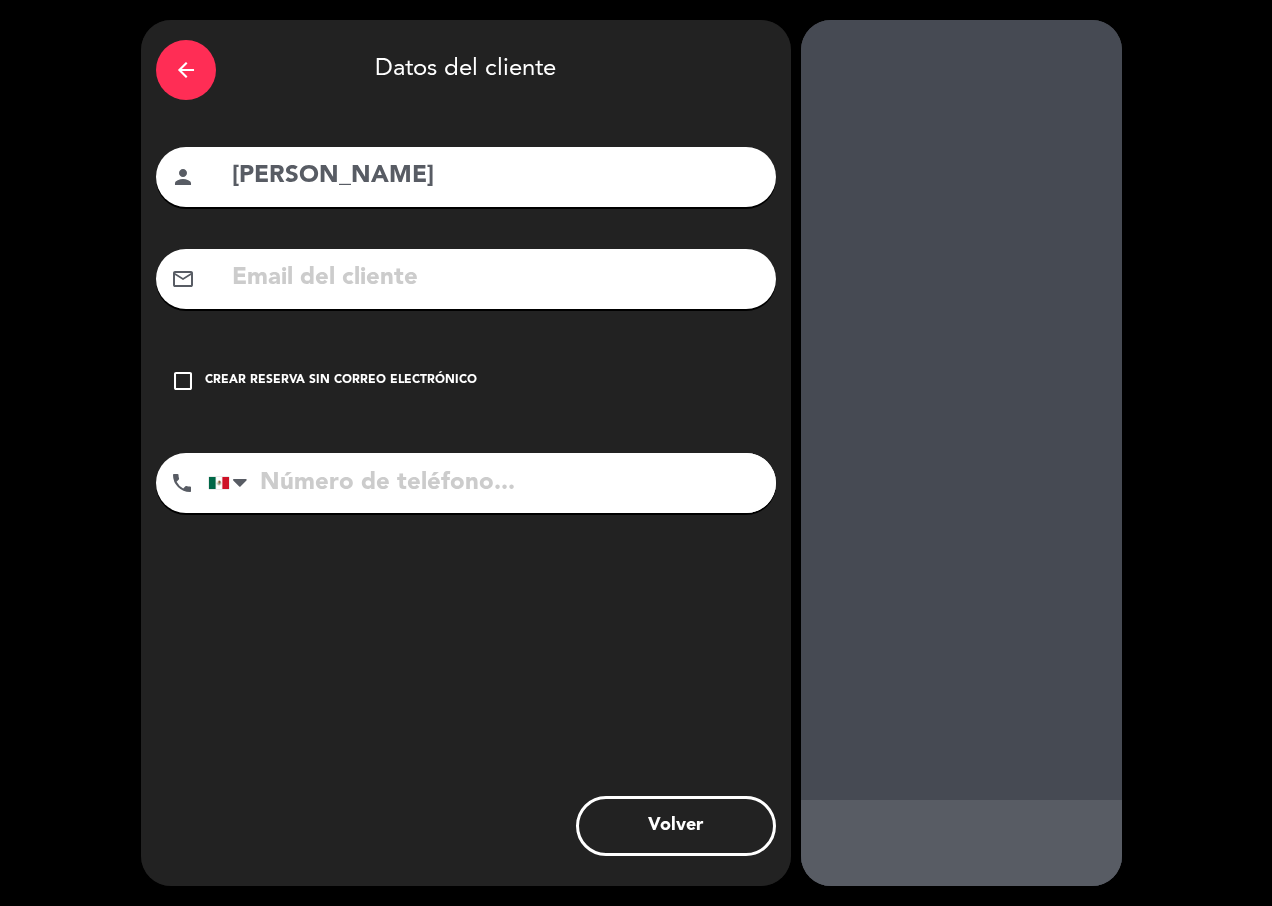 click on "check_box_outline_blank" 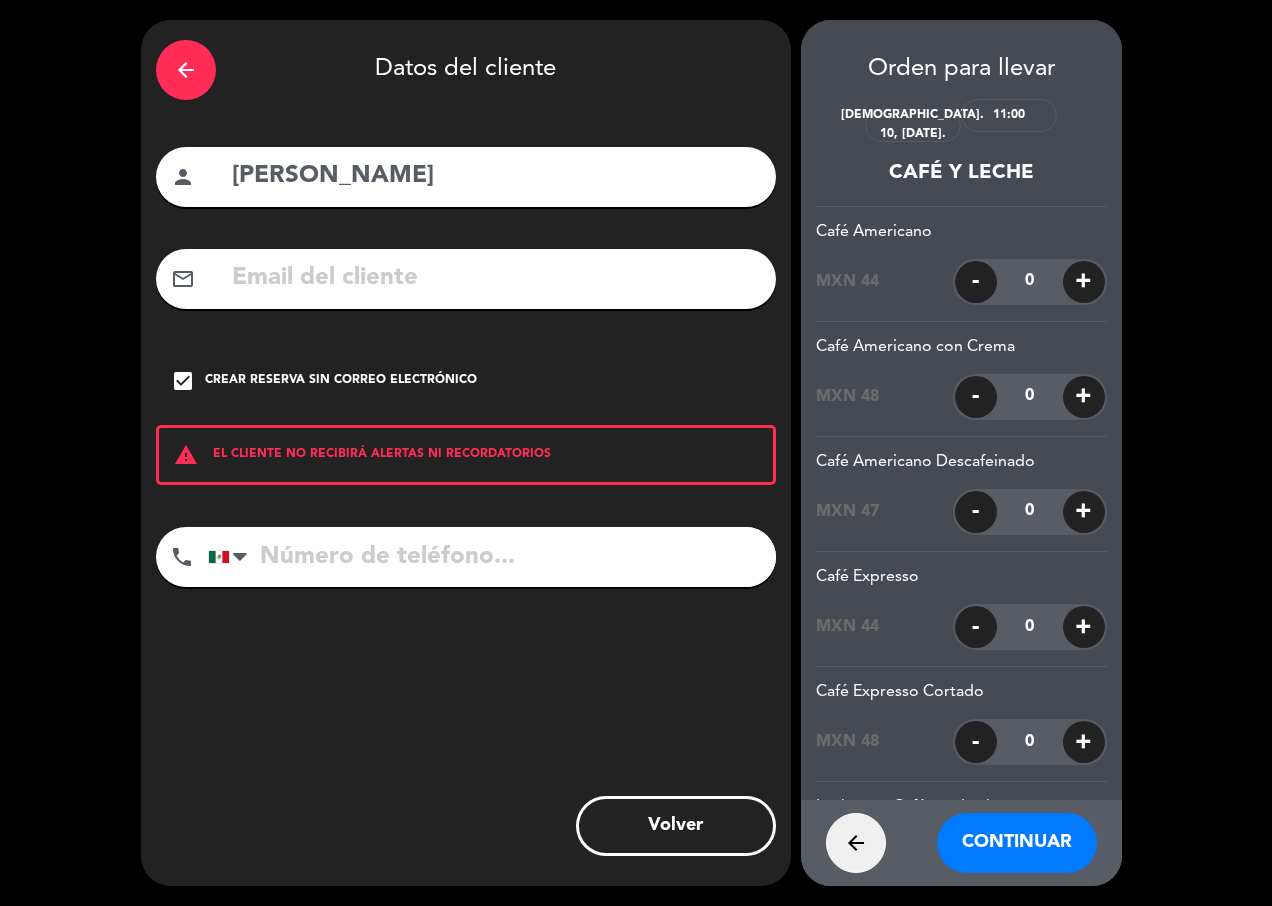 click on "+" 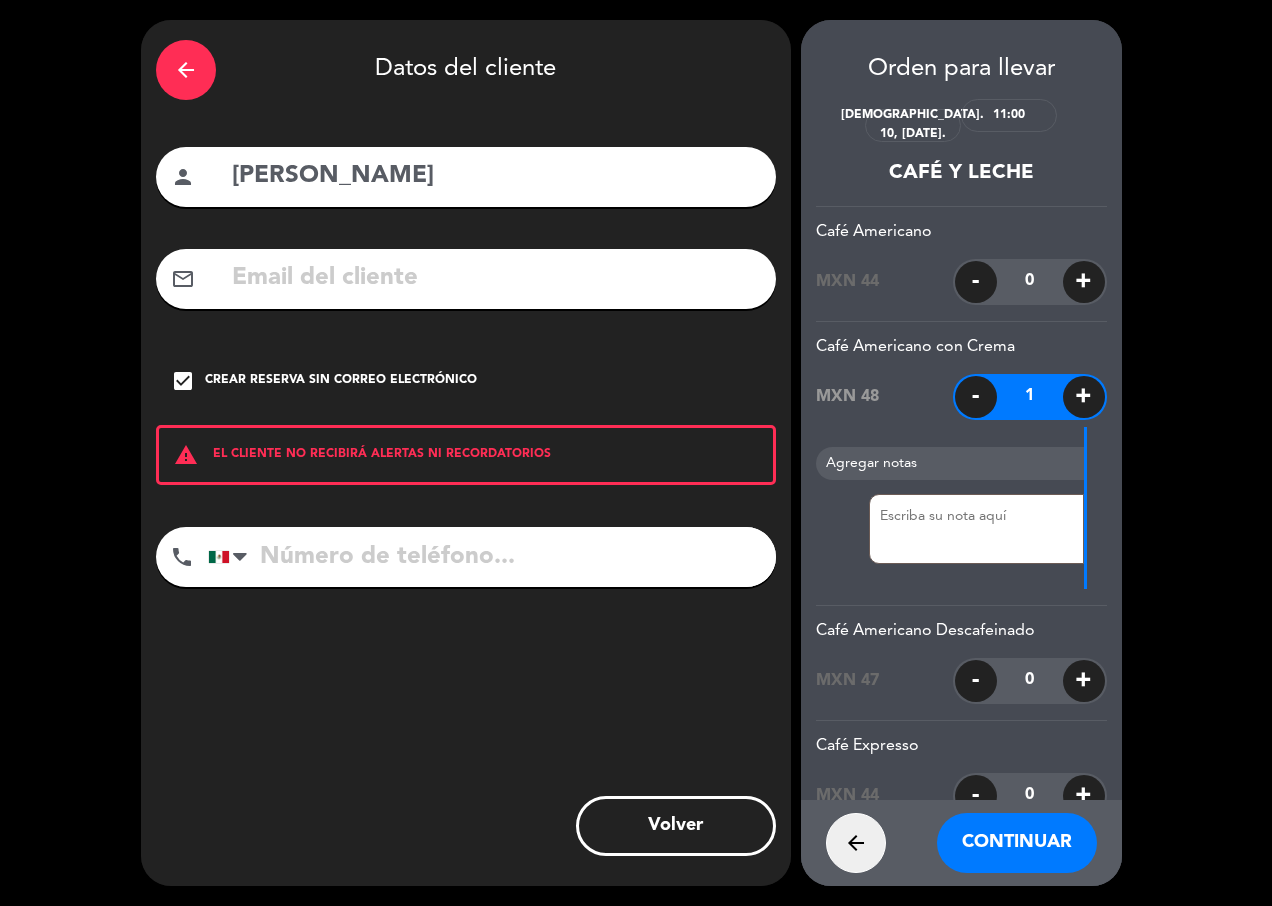 click on "Continuar" at bounding box center [1017, 843] 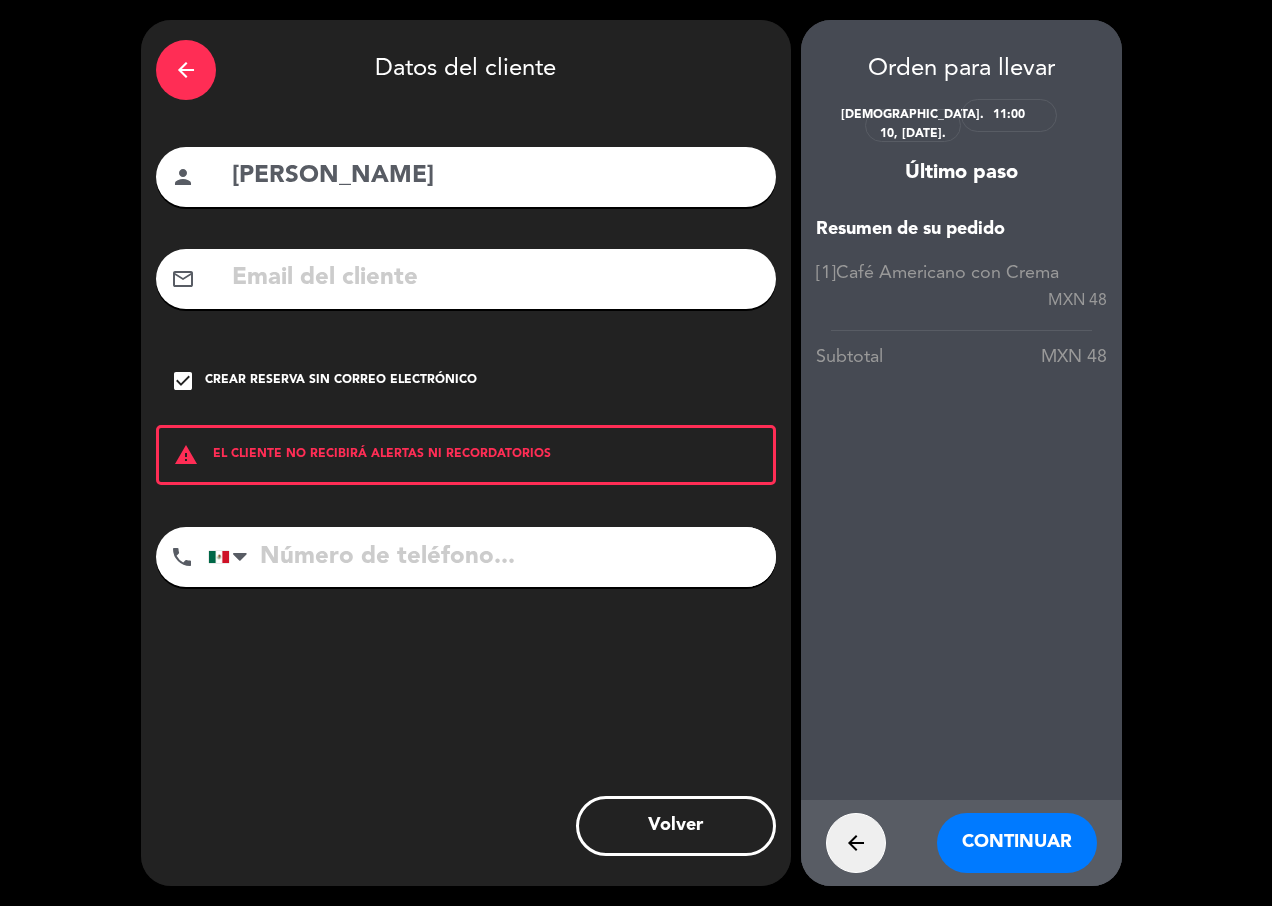 click on "Continuar" at bounding box center (1017, 843) 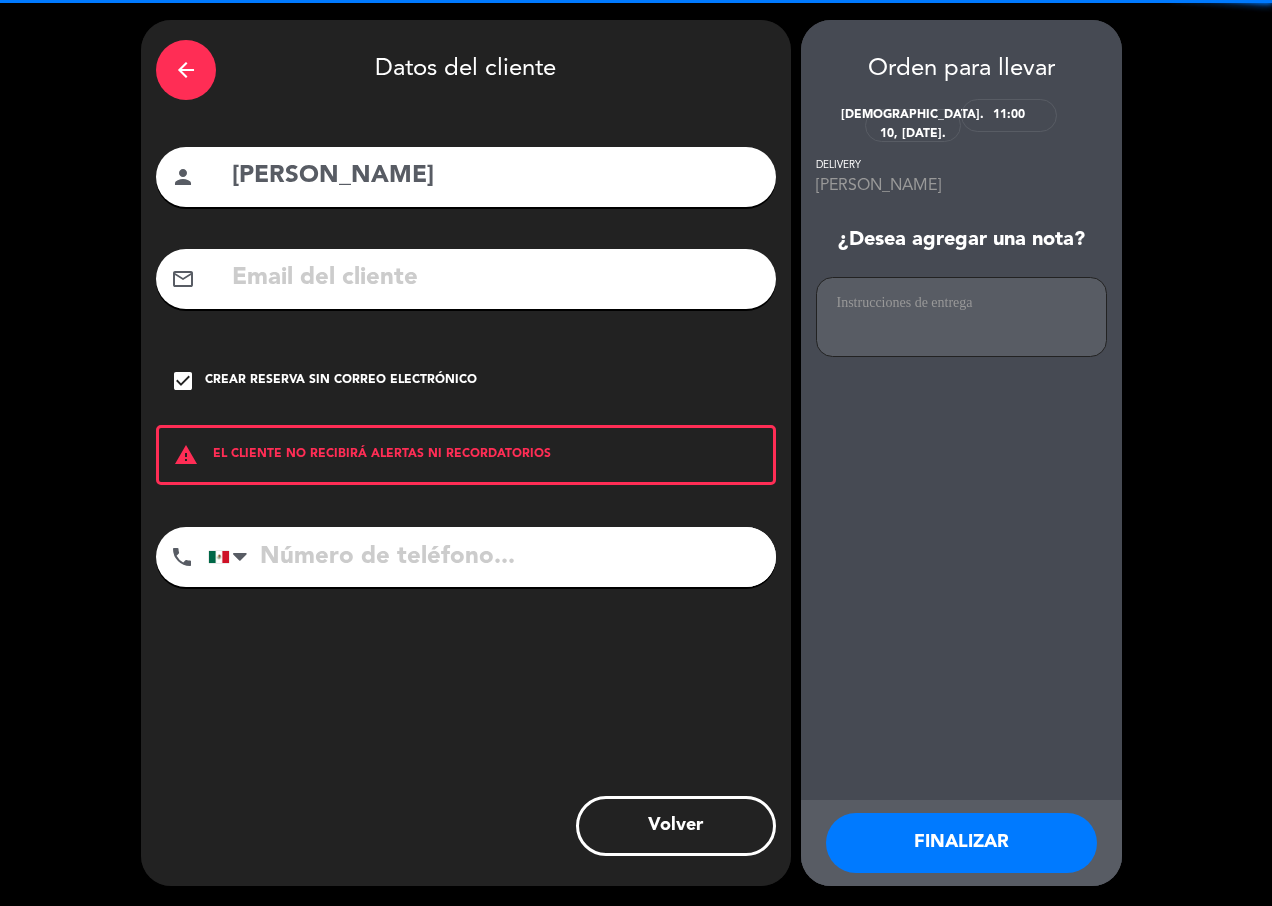 click on "FINALIZAR" at bounding box center (961, 843) 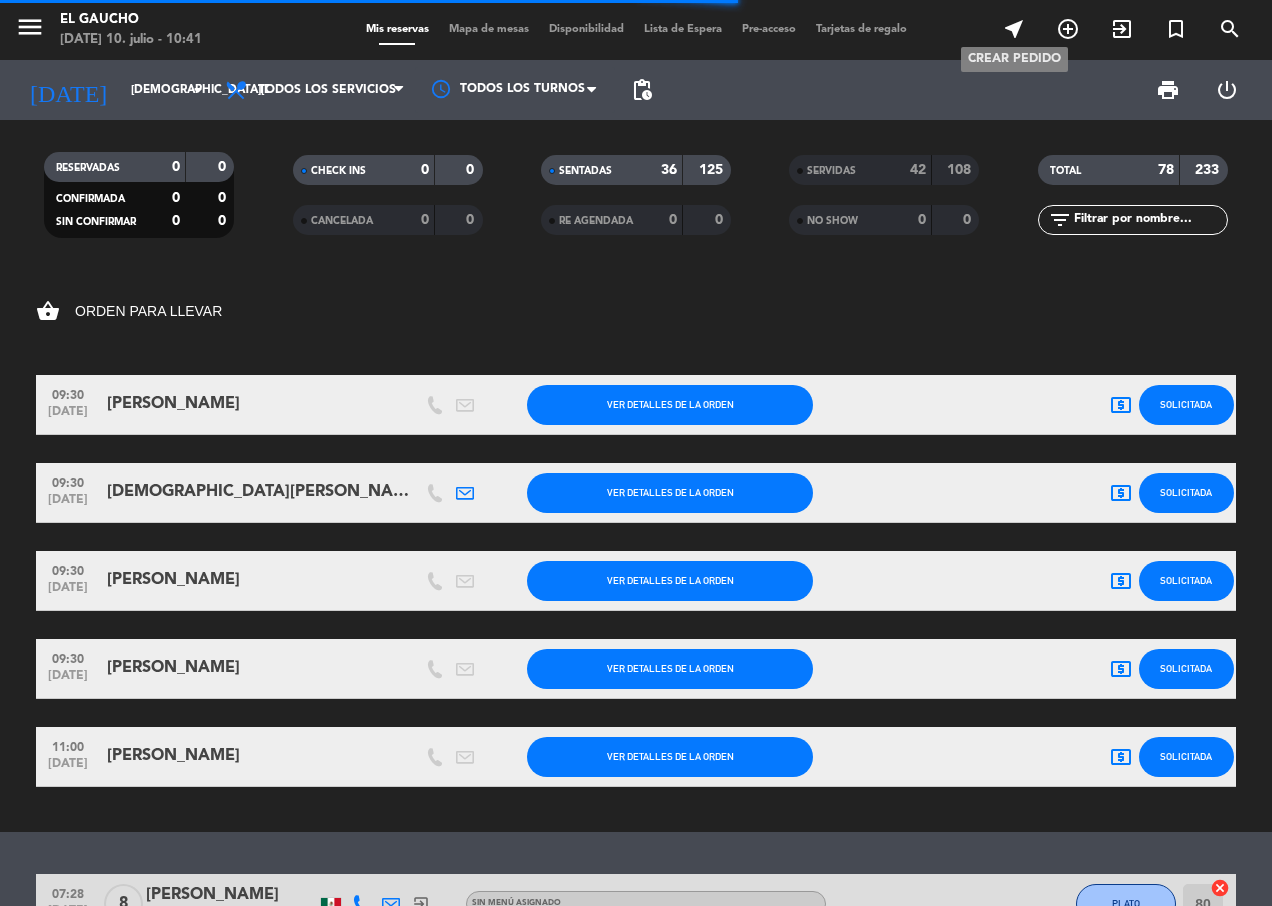 click on "near_me" at bounding box center [1014, 29] 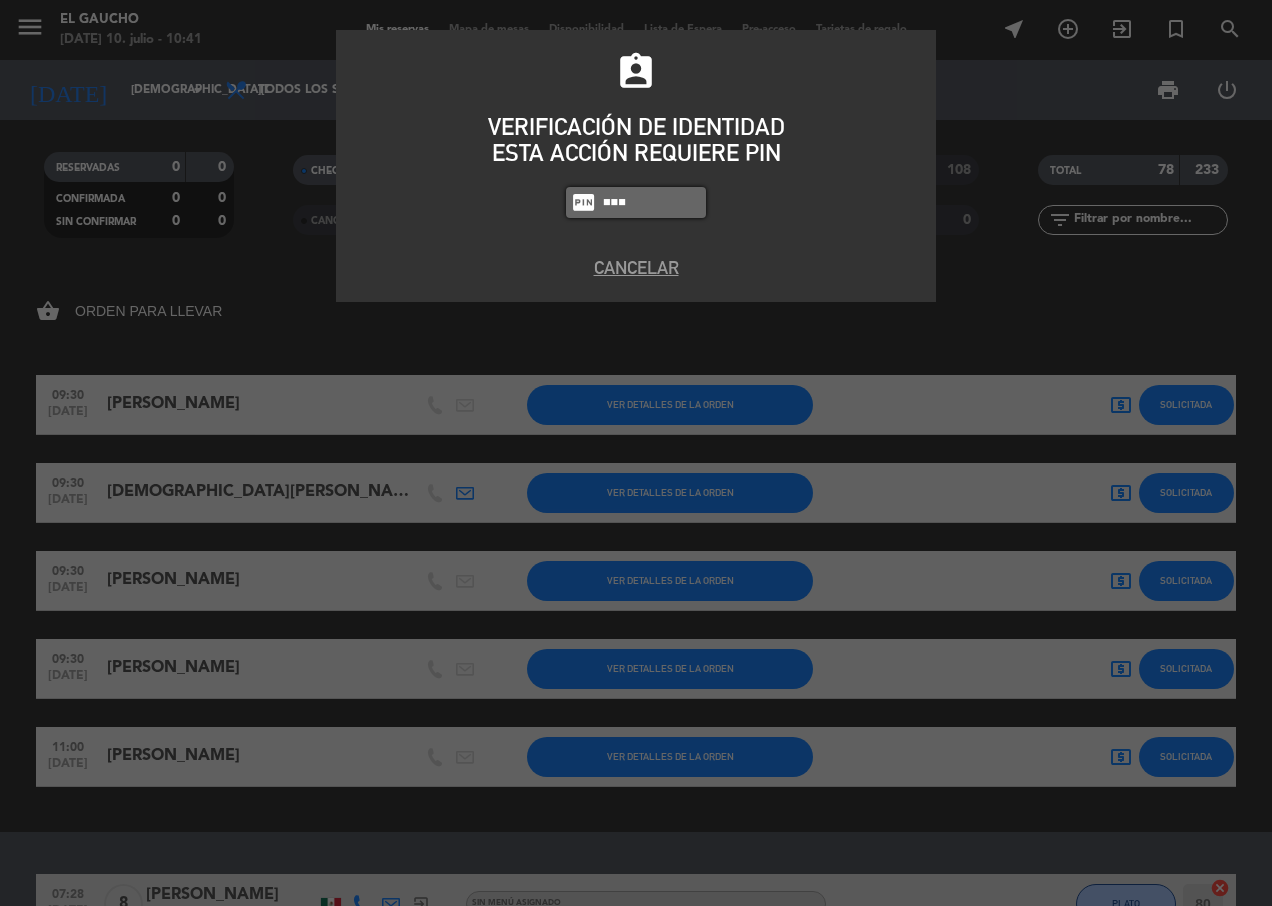 type on "4058" 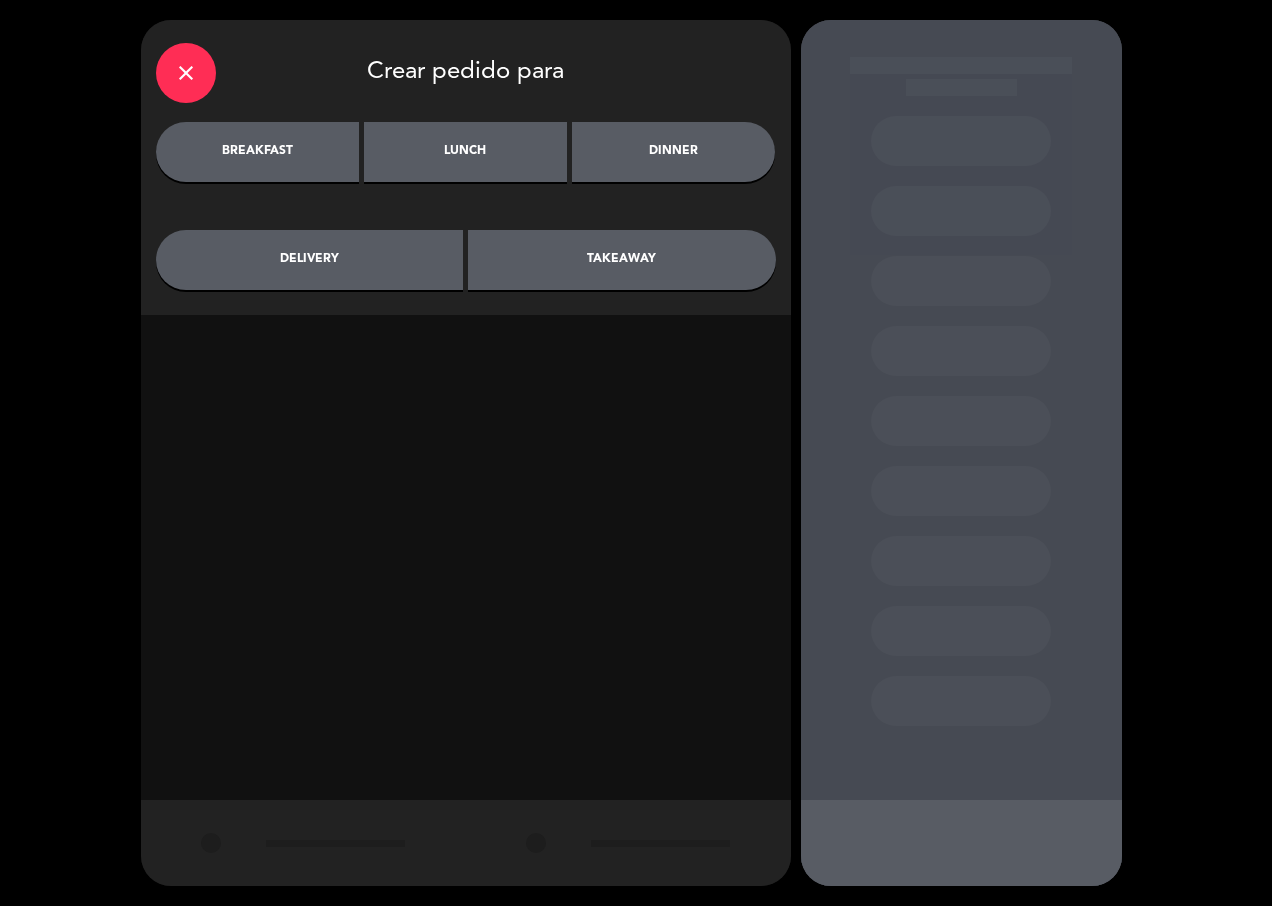 drag, startPoint x: 303, startPoint y: 144, endPoint x: 375, endPoint y: 172, distance: 77.25283 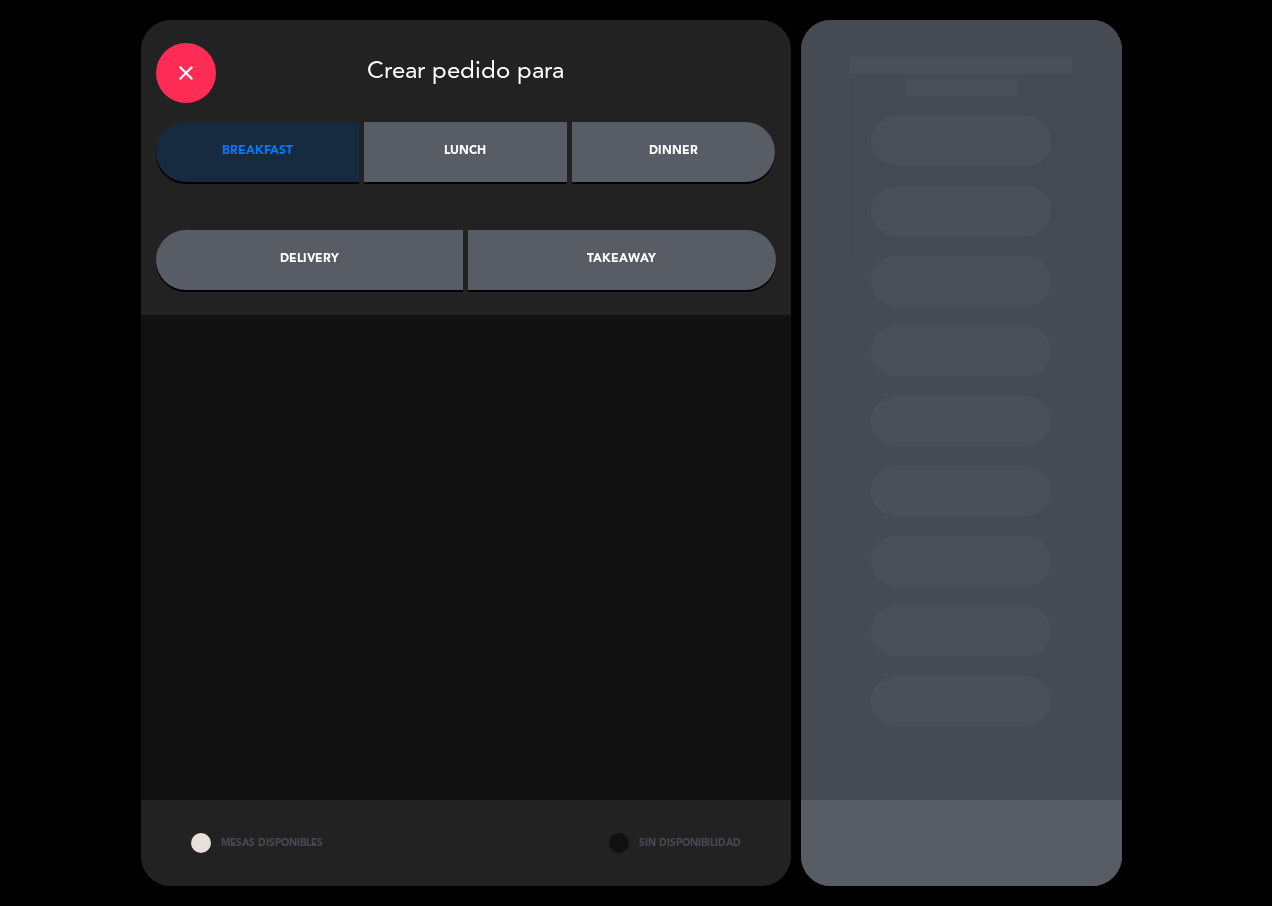 click on "takeaway" 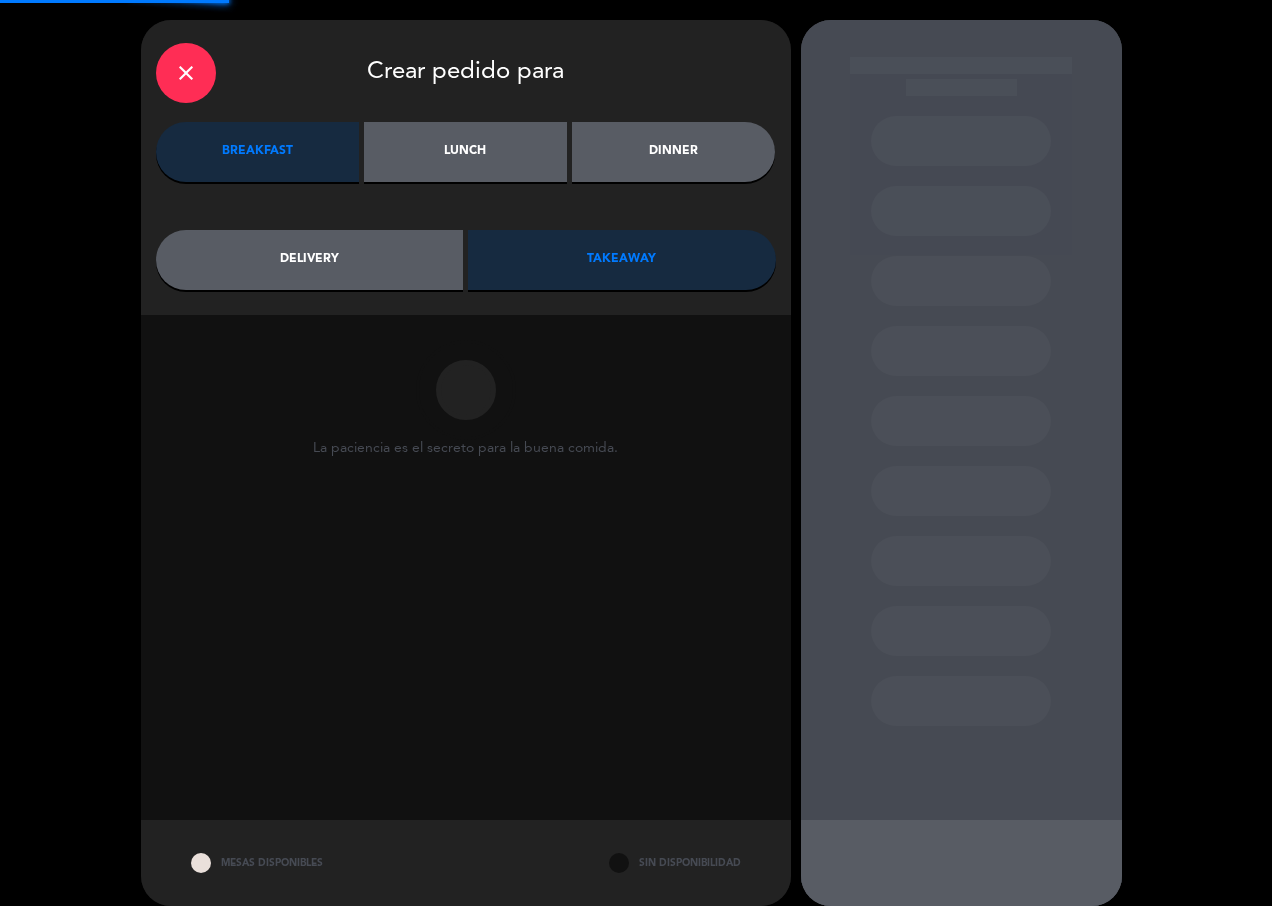 scroll, scrollTop: 20, scrollLeft: 0, axis: vertical 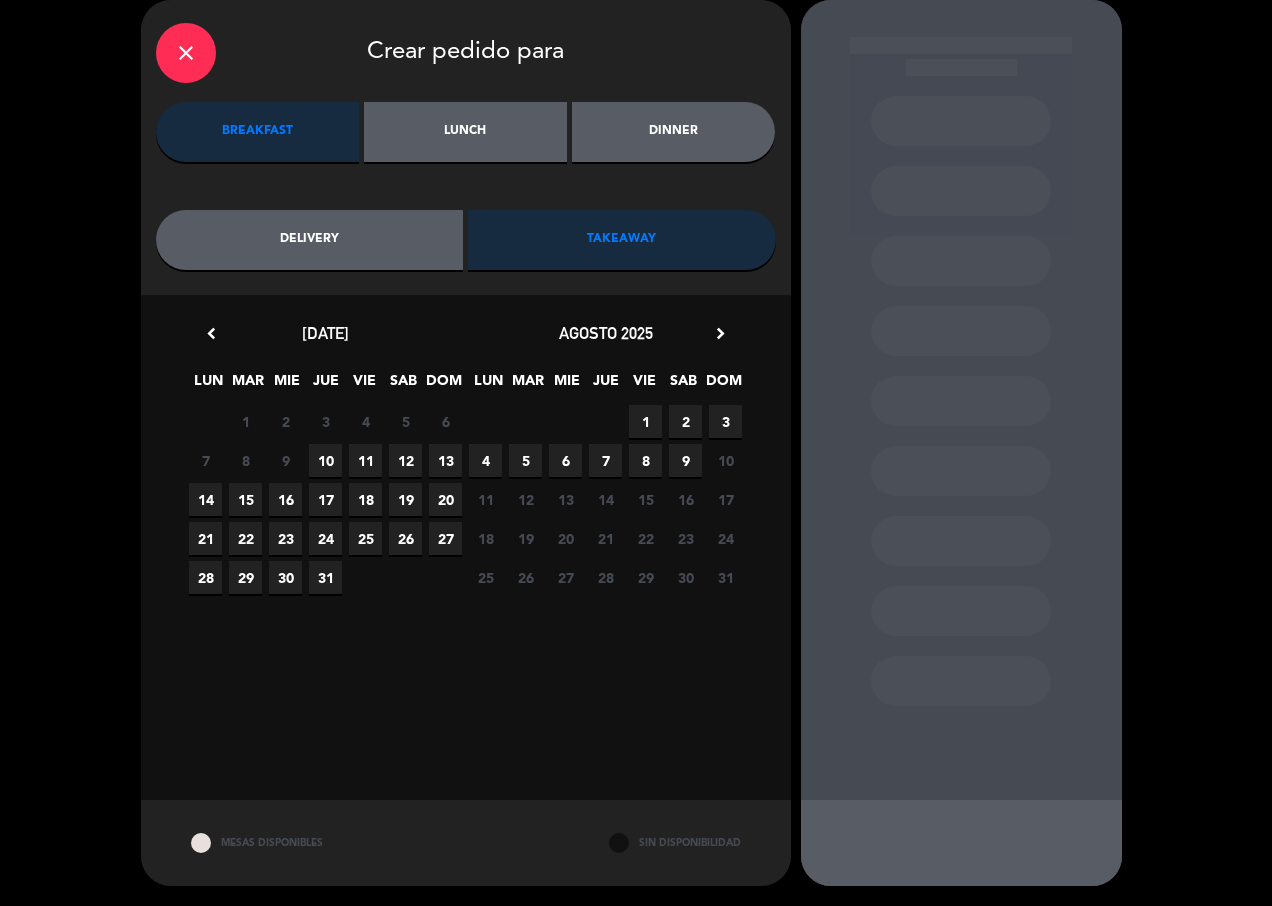 drag, startPoint x: 324, startPoint y: 451, endPoint x: 630, endPoint y: 327, distance: 330.16965 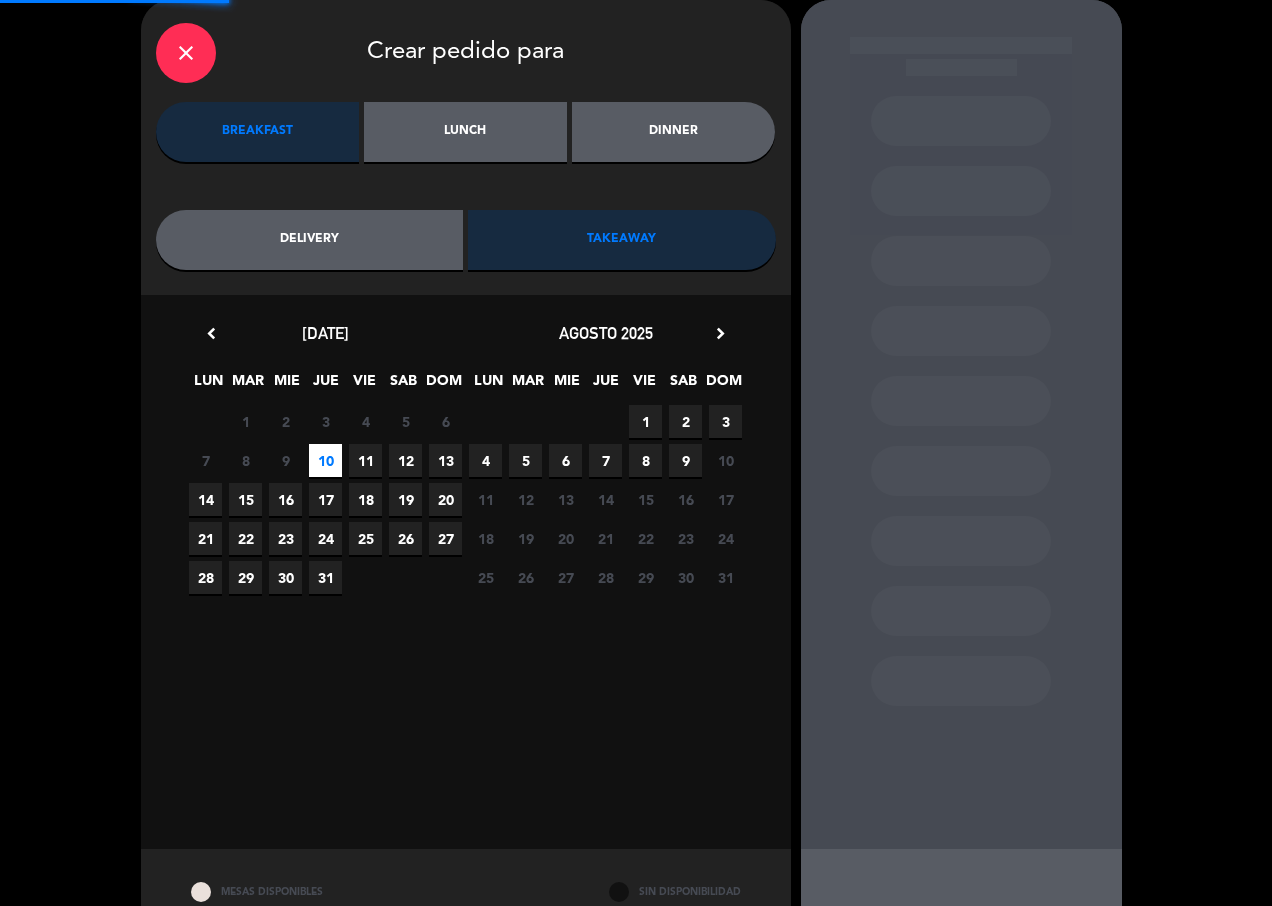 scroll, scrollTop: 0, scrollLeft: 0, axis: both 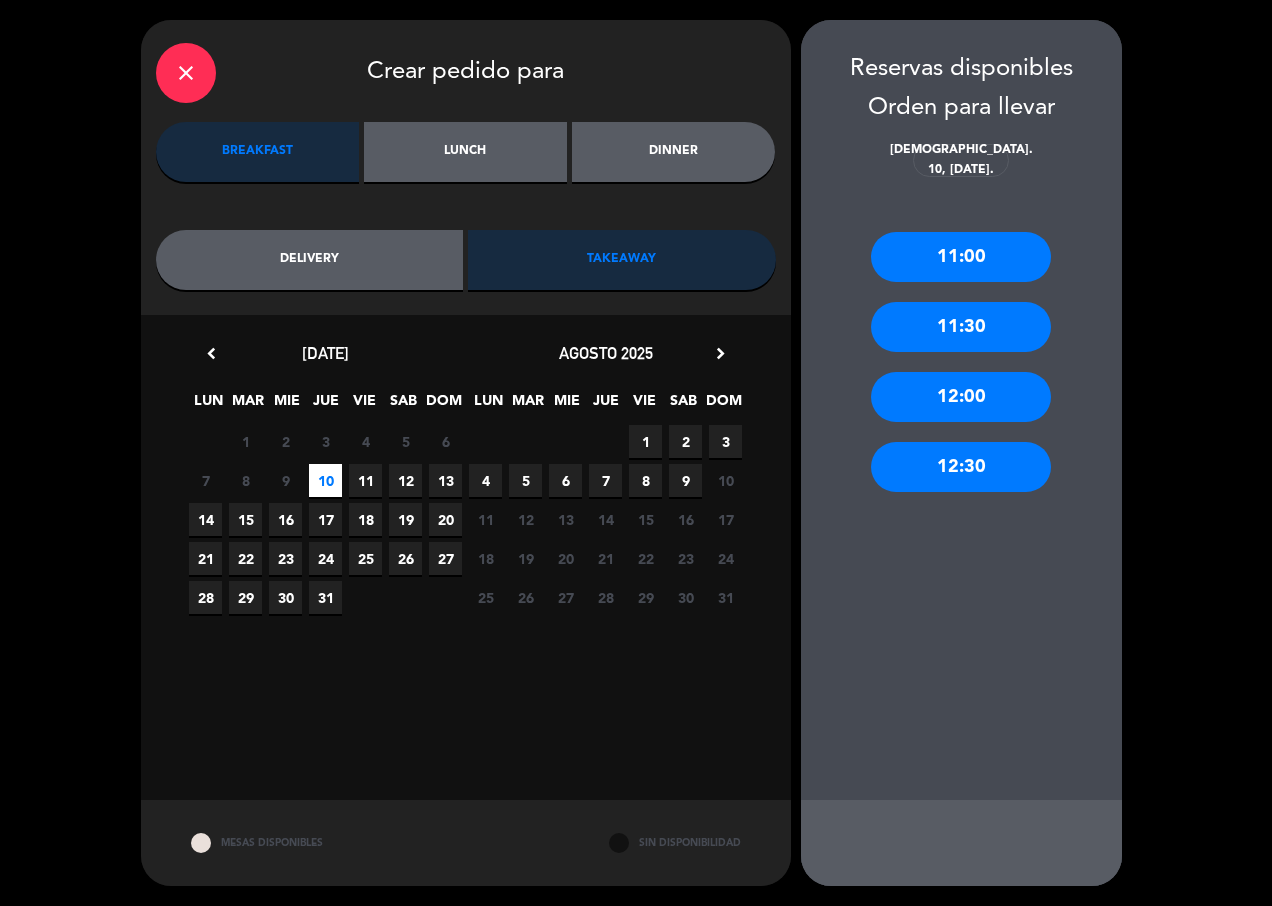 click on "11:00" at bounding box center (961, 257) 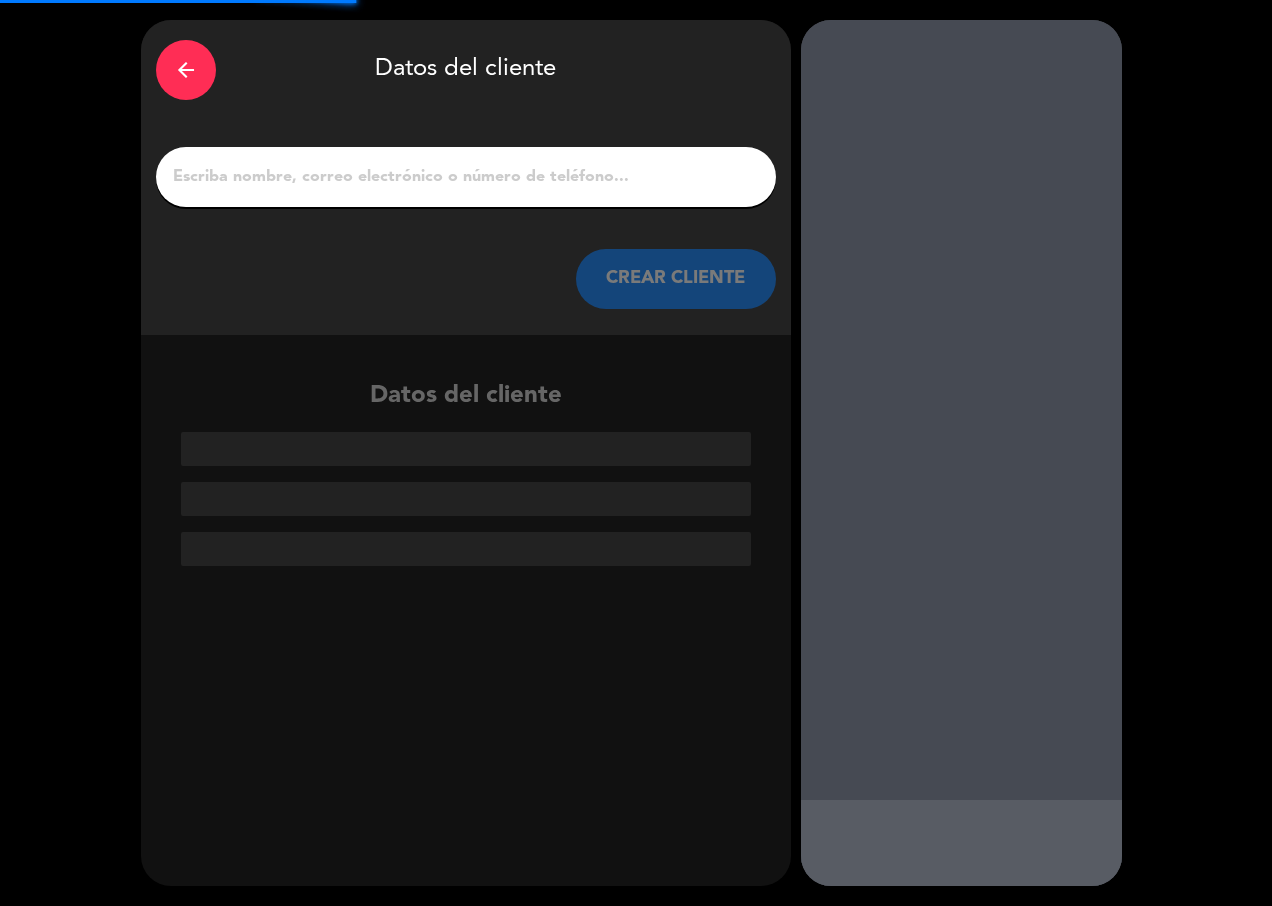 drag, startPoint x: 685, startPoint y: 182, endPoint x: 782, endPoint y: 217, distance: 103.121284 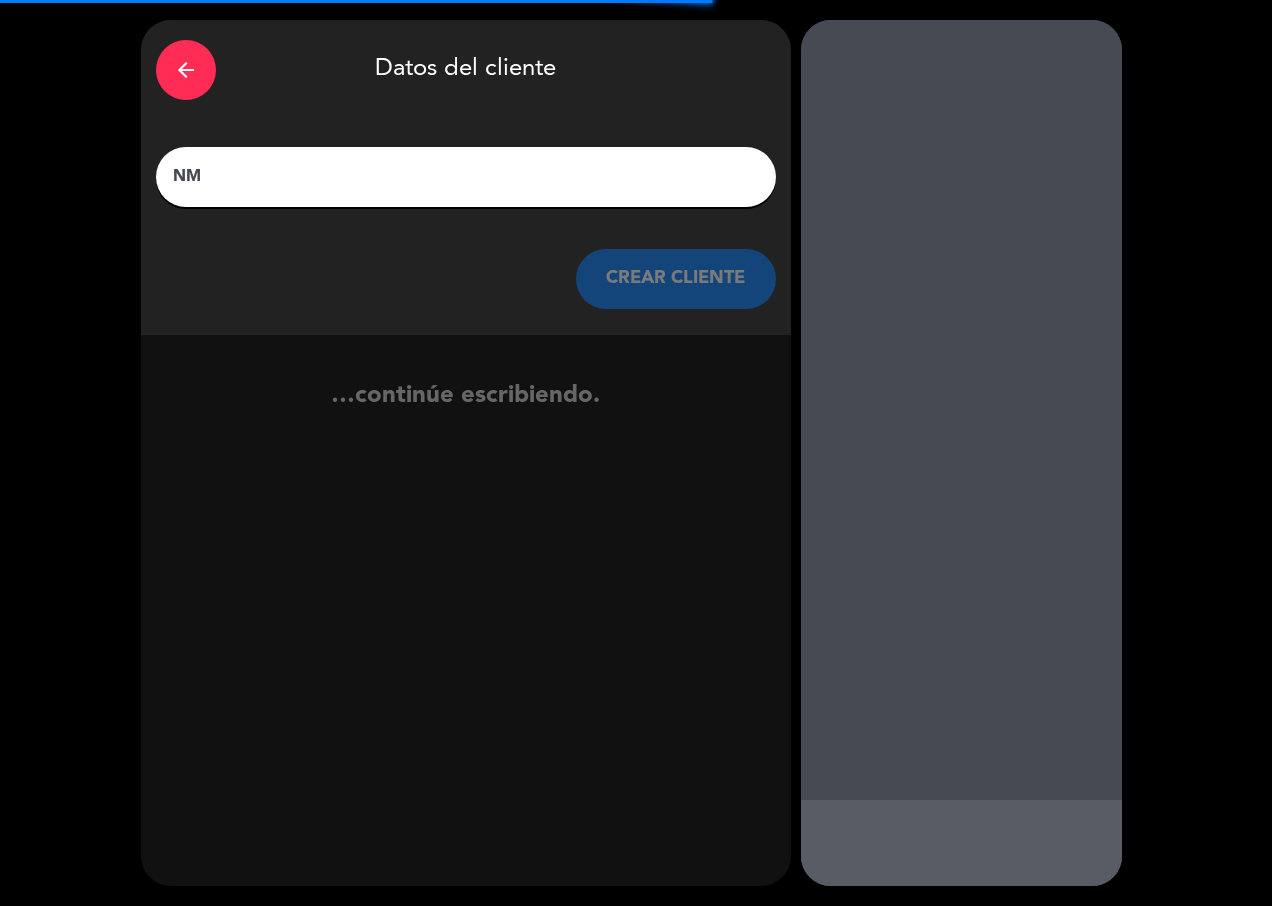 type on "N" 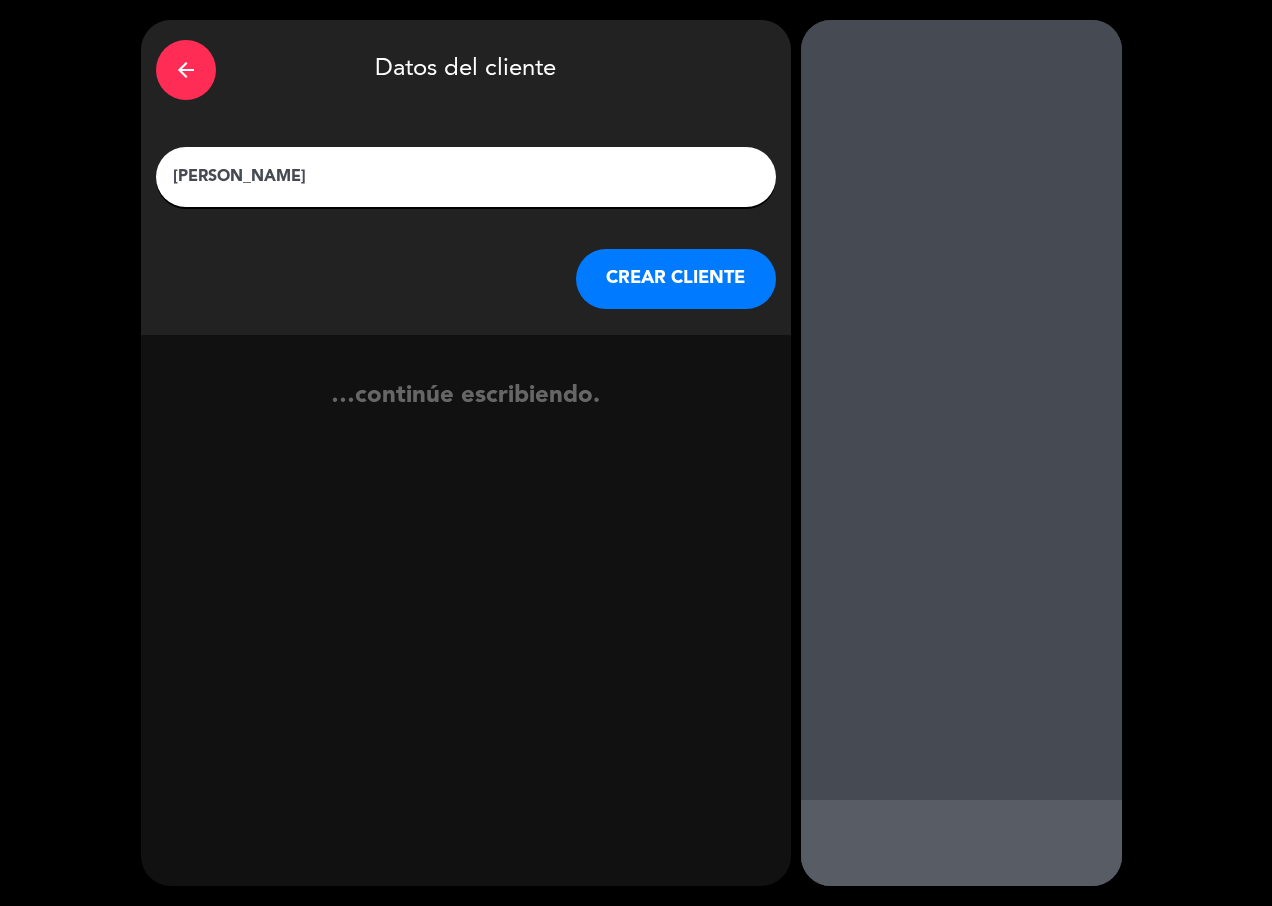 type on "[PERSON_NAME]" 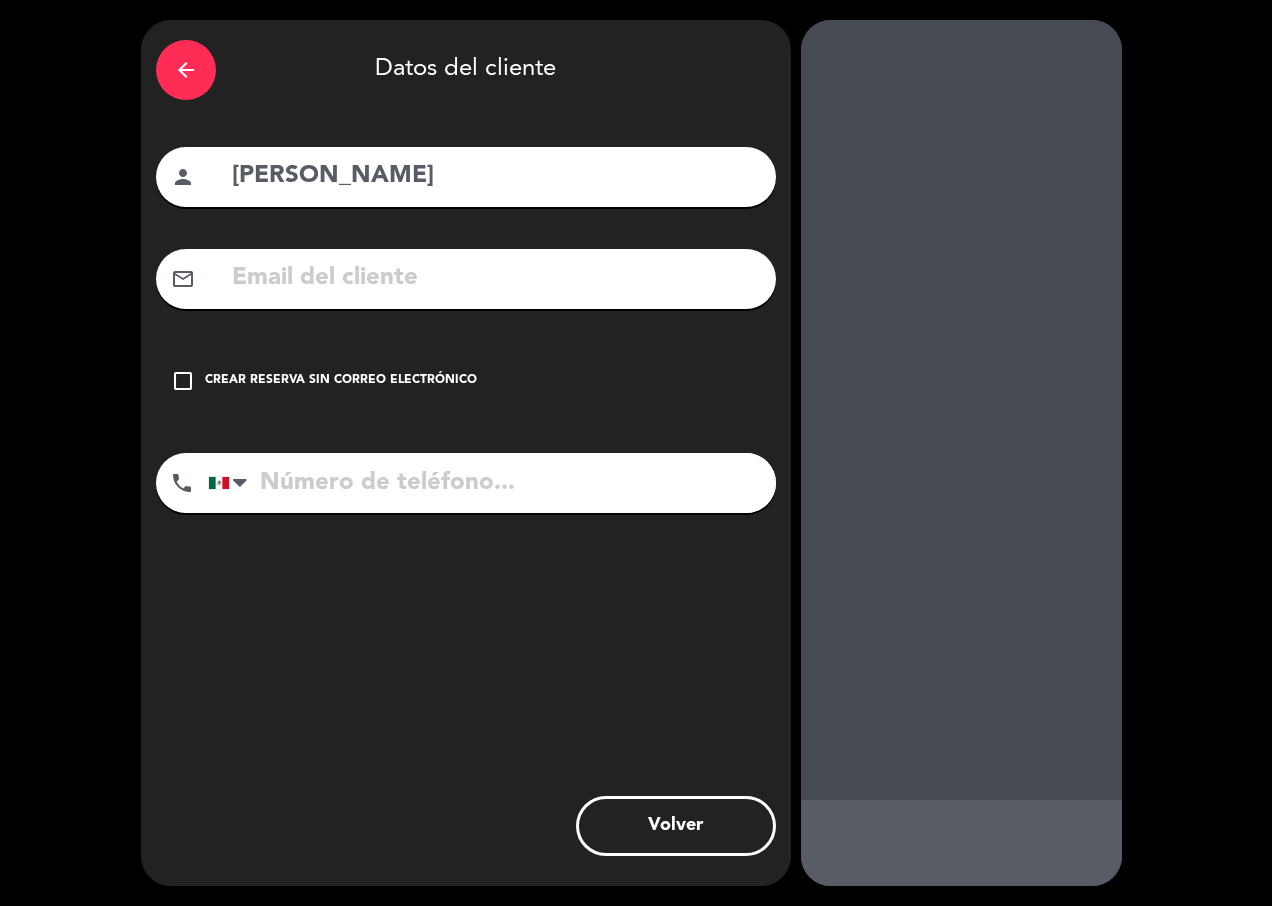 click on "check_box_outline_blank" 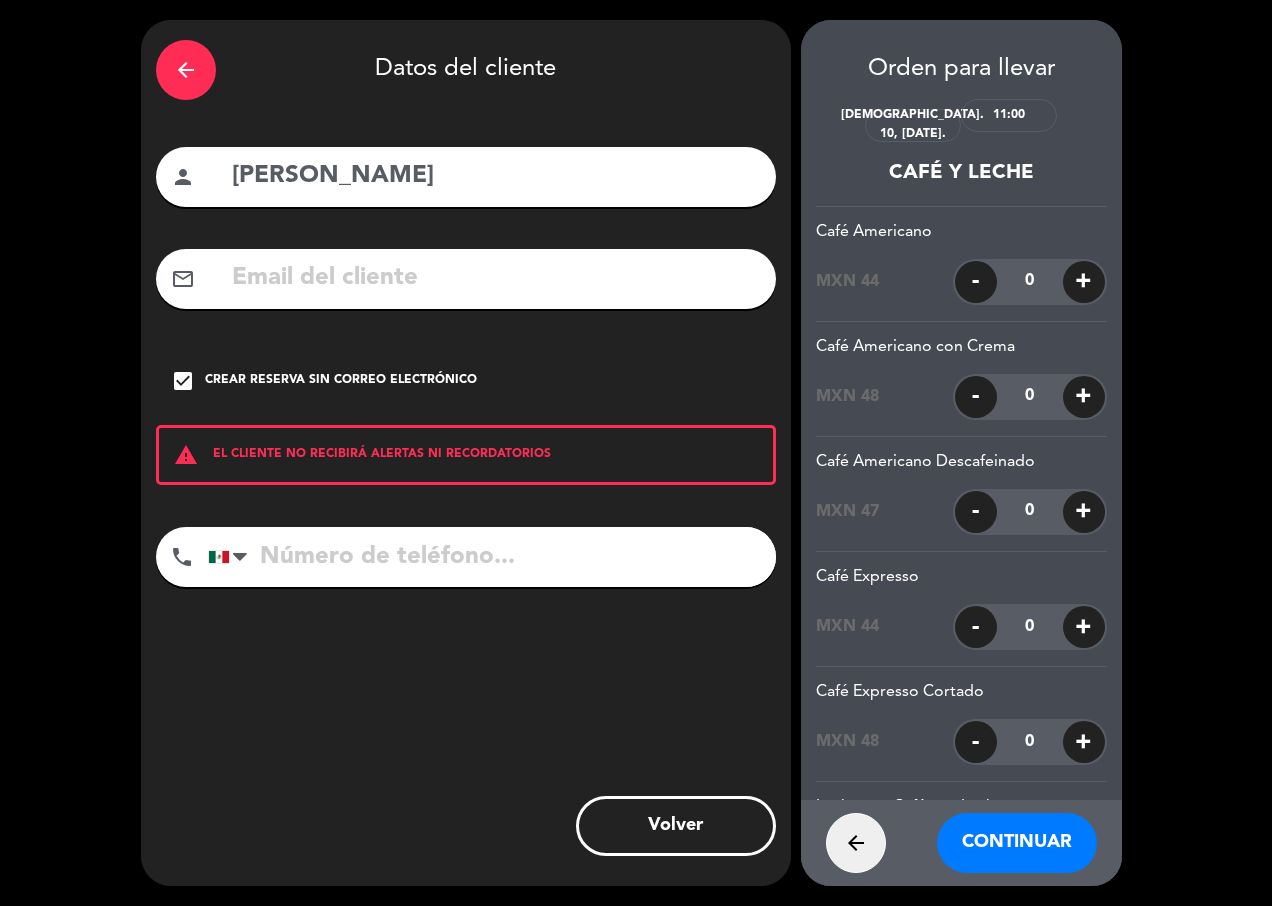 scroll, scrollTop: 31968, scrollLeft: 0, axis: vertical 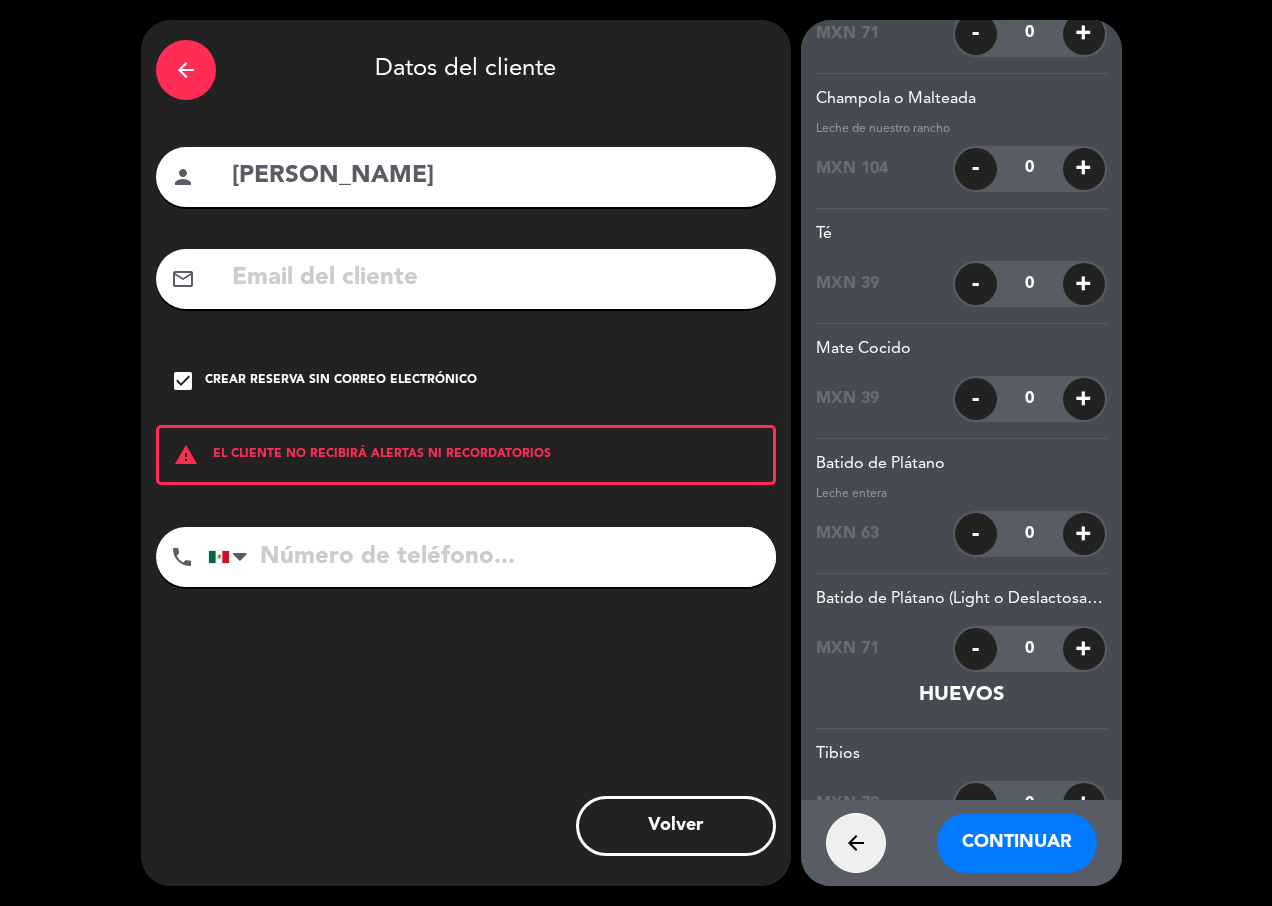 click on "+" 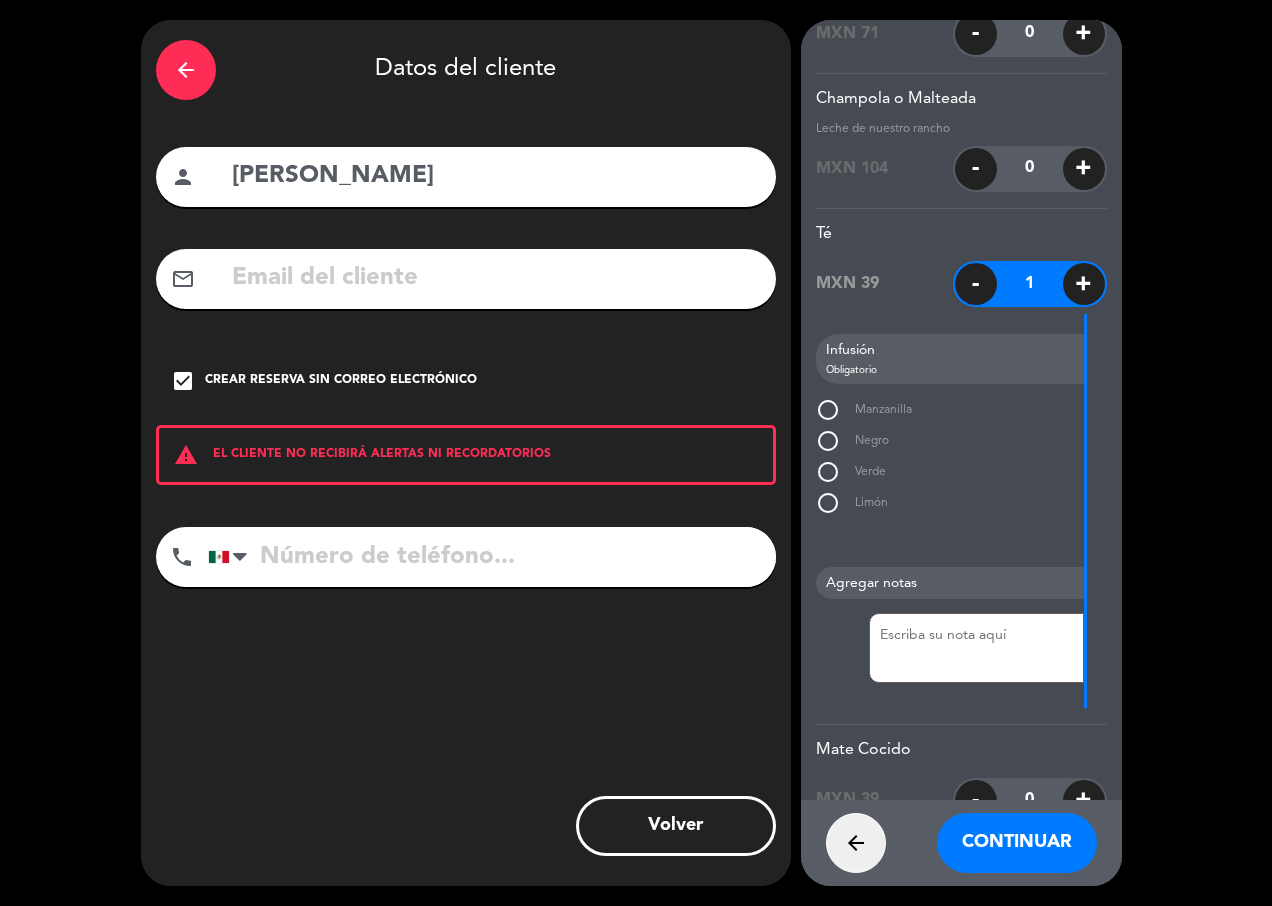 click on "radio_button_unchecked" 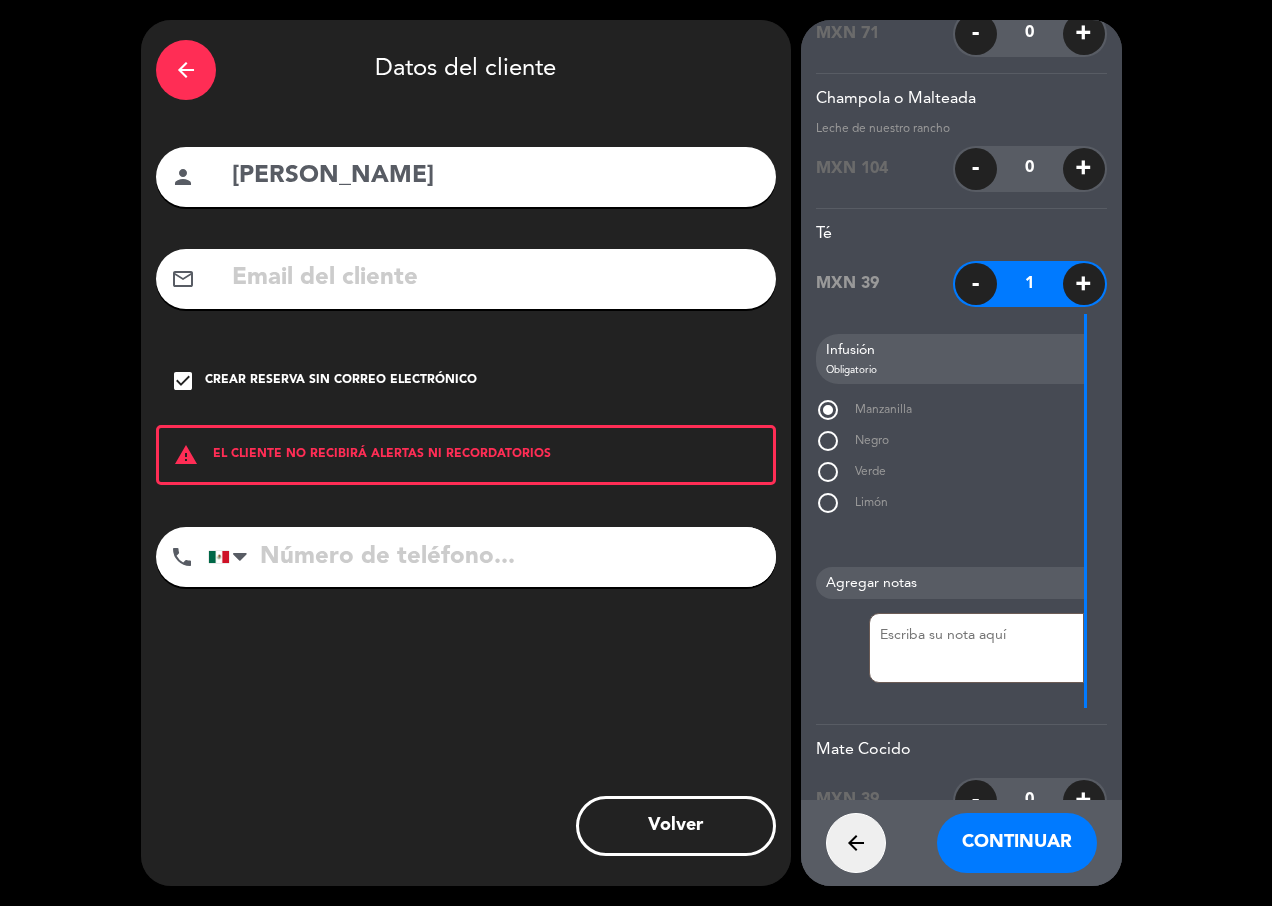 click on "Continuar" at bounding box center (1017, 843) 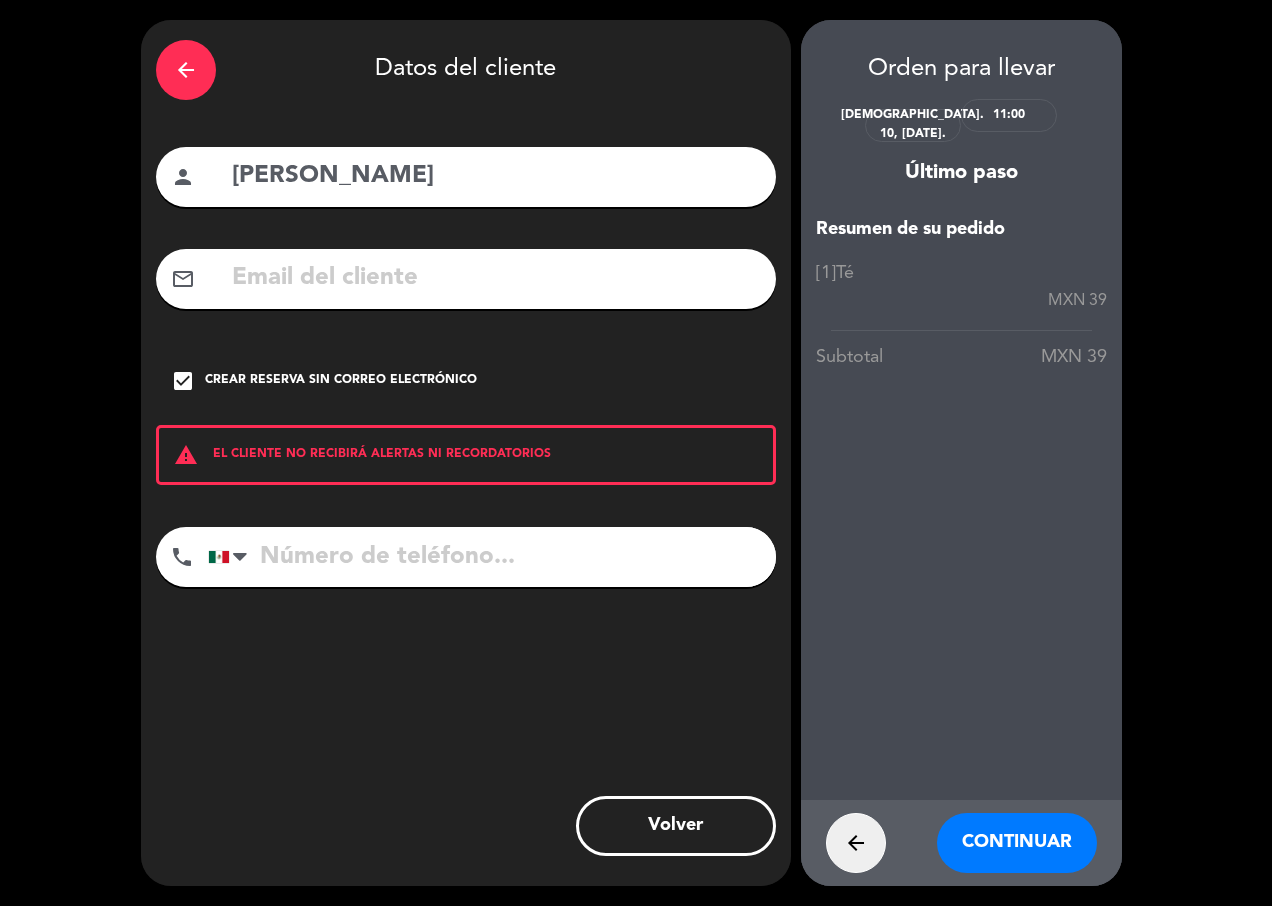 scroll, scrollTop: 0, scrollLeft: 0, axis: both 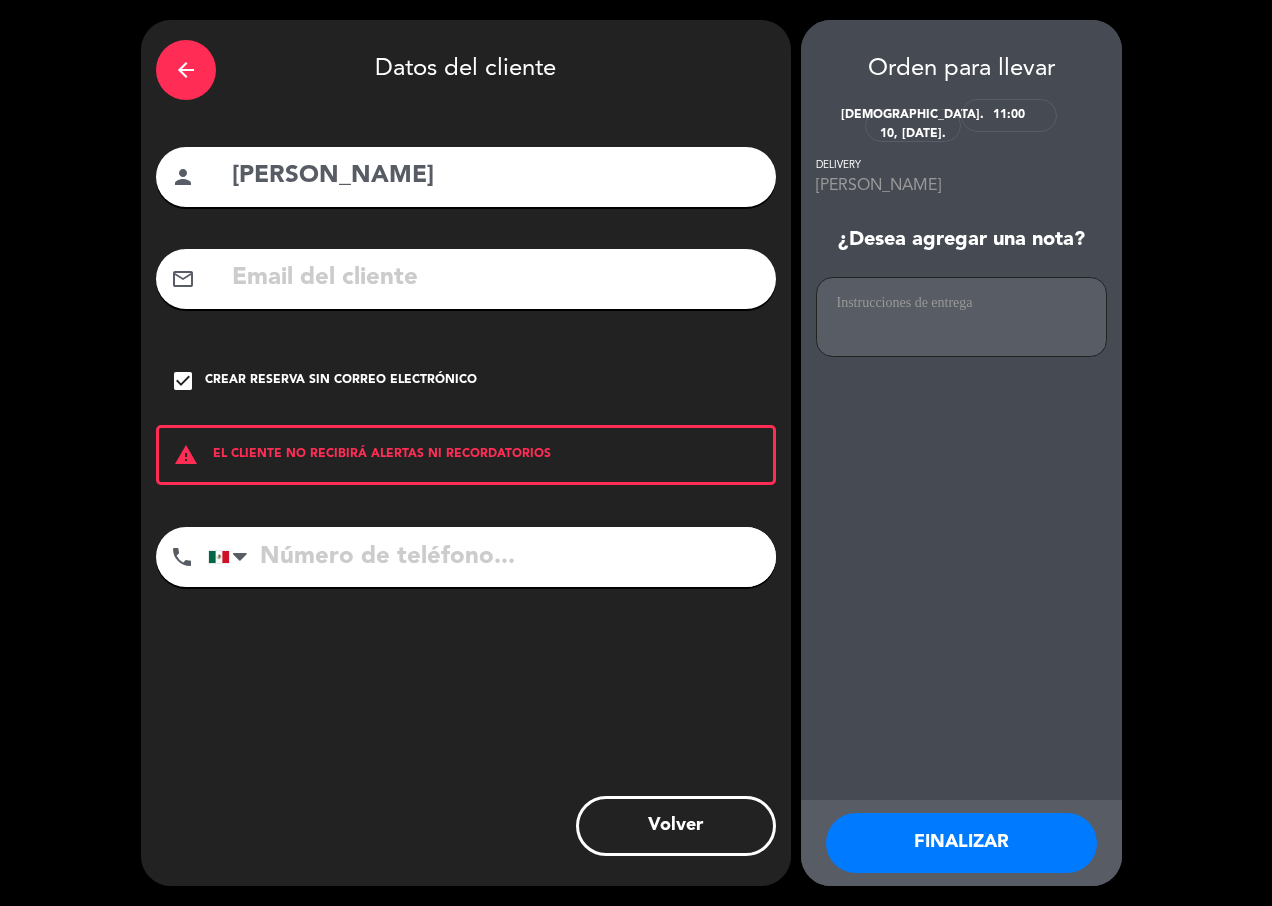 click on "FINALIZAR" at bounding box center (961, 843) 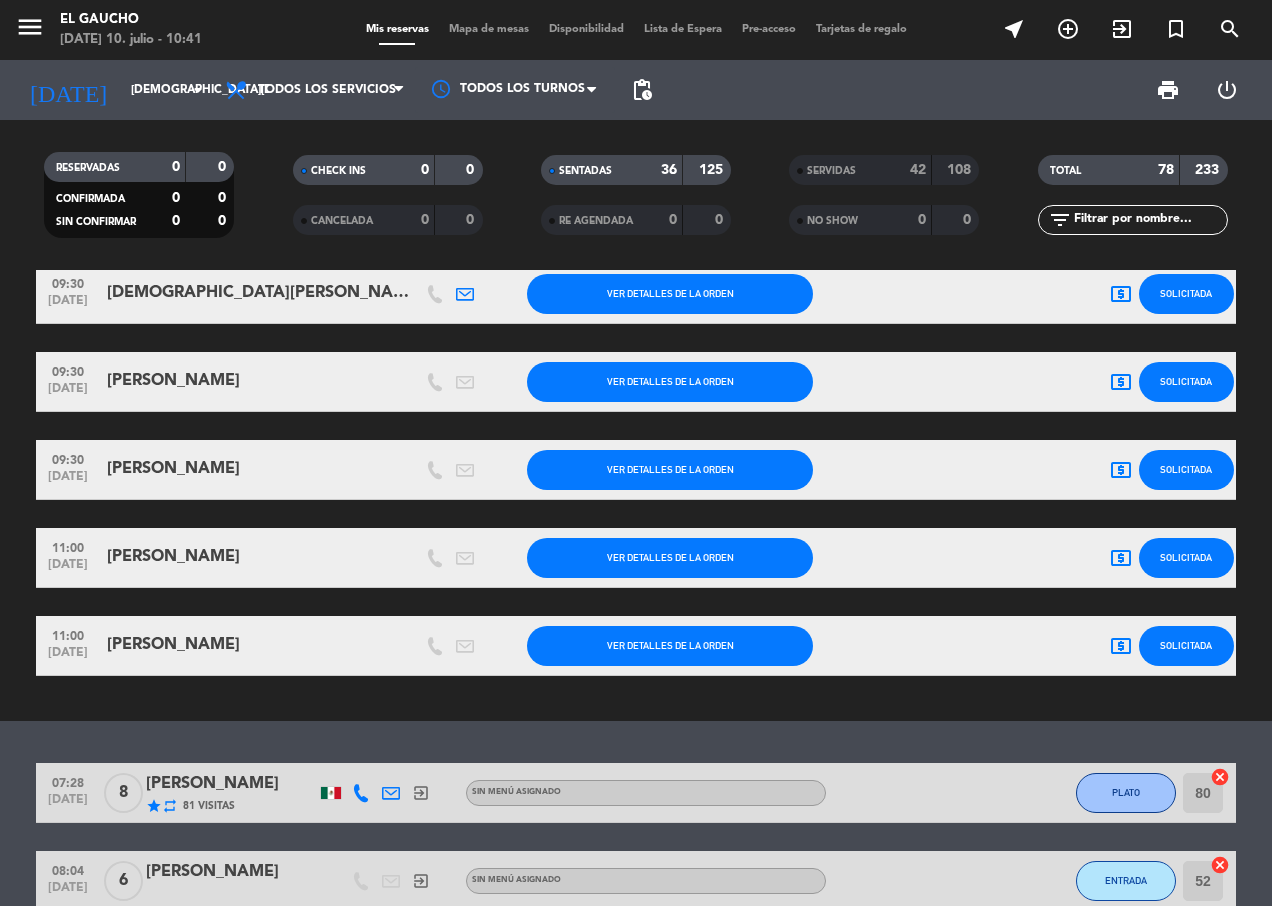scroll, scrollTop: 200, scrollLeft: 0, axis: vertical 